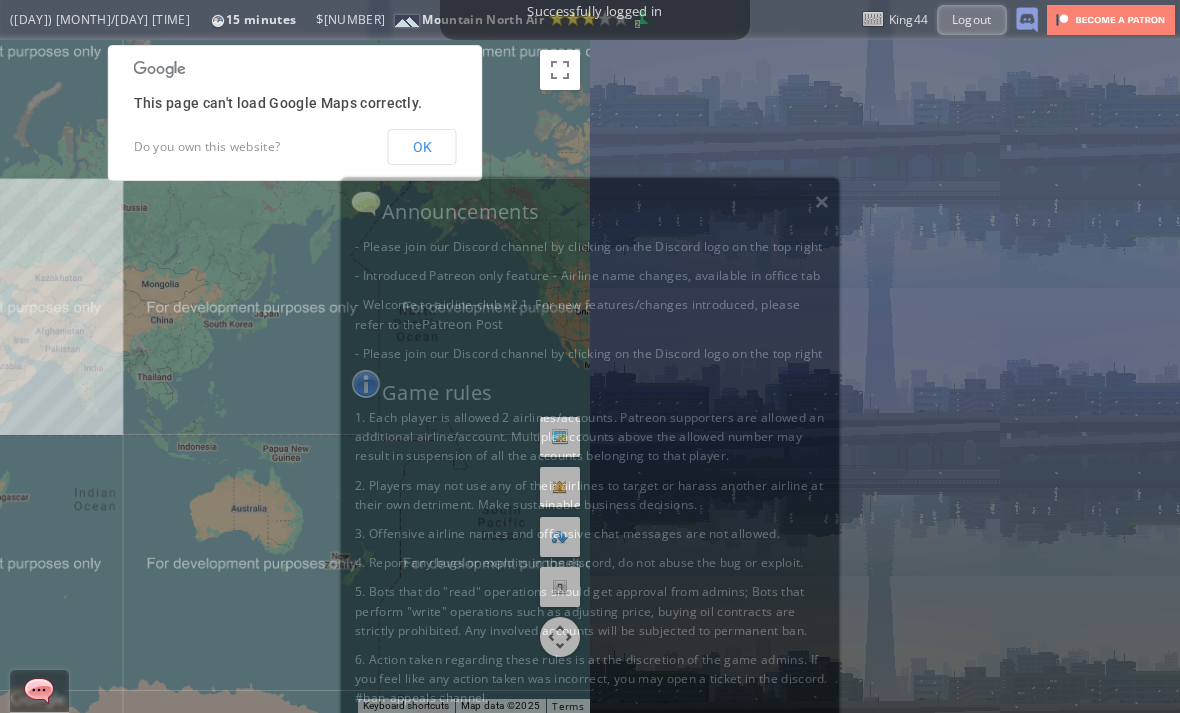 scroll, scrollTop: 0, scrollLeft: 0, axis: both 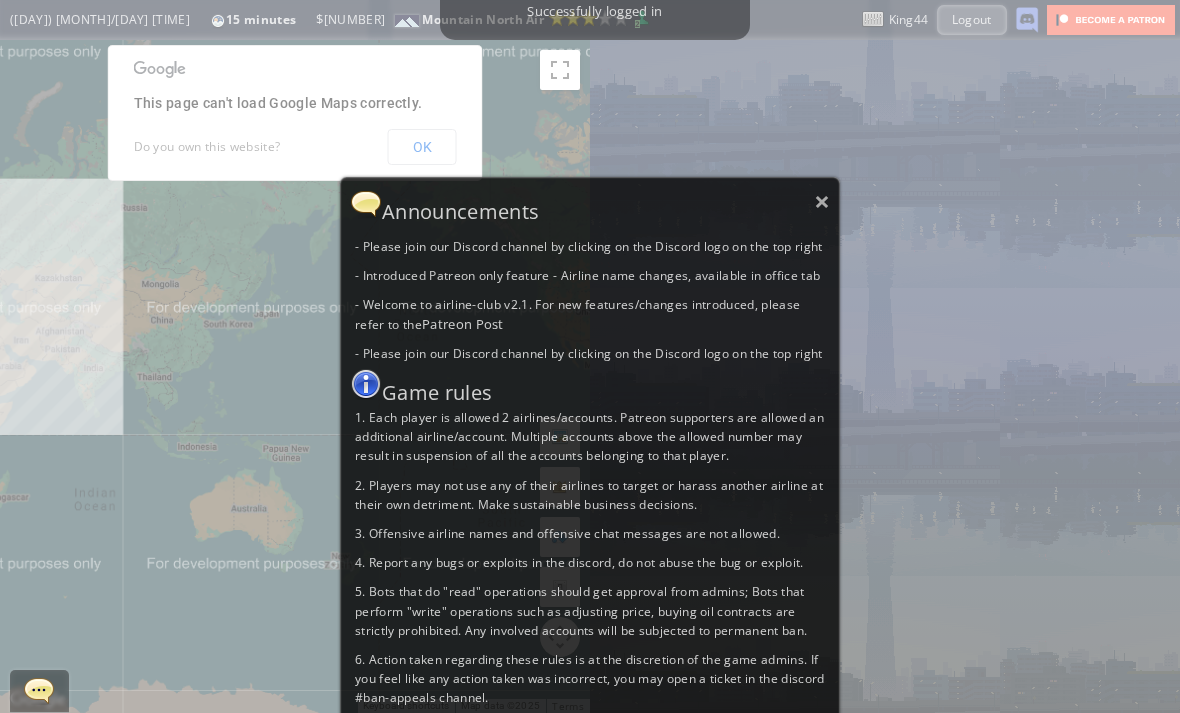 click on "×
Announcements
- Please join our Discord channel by clicking on the Discord logo on the top right
- Introduced Patreon only feature - Airline name changes, available in office tab
- Welcome to airline-club v2.1. For new features/changes introduced, please refer to the  Patreon Post
- Please join our Discord channel by clicking on the Discord logo on the top right
Game rules
1. Each player is allowed 2 airlines/accounts. Patreon supporters are allowed an additional airline/account. Multiple accounts above the allowed number may result in suspension of all the accounts belonging to that player.
2. Players may not use any of their airlines to target or harass another airline at their own detriment. Make sustainable business decisions.
3. Offensive airline names and offensive chat messages are not allowed.
4. Report any bugs or exploits in the discord, do not abuse the bug or exploit." at bounding box center (590, 356) 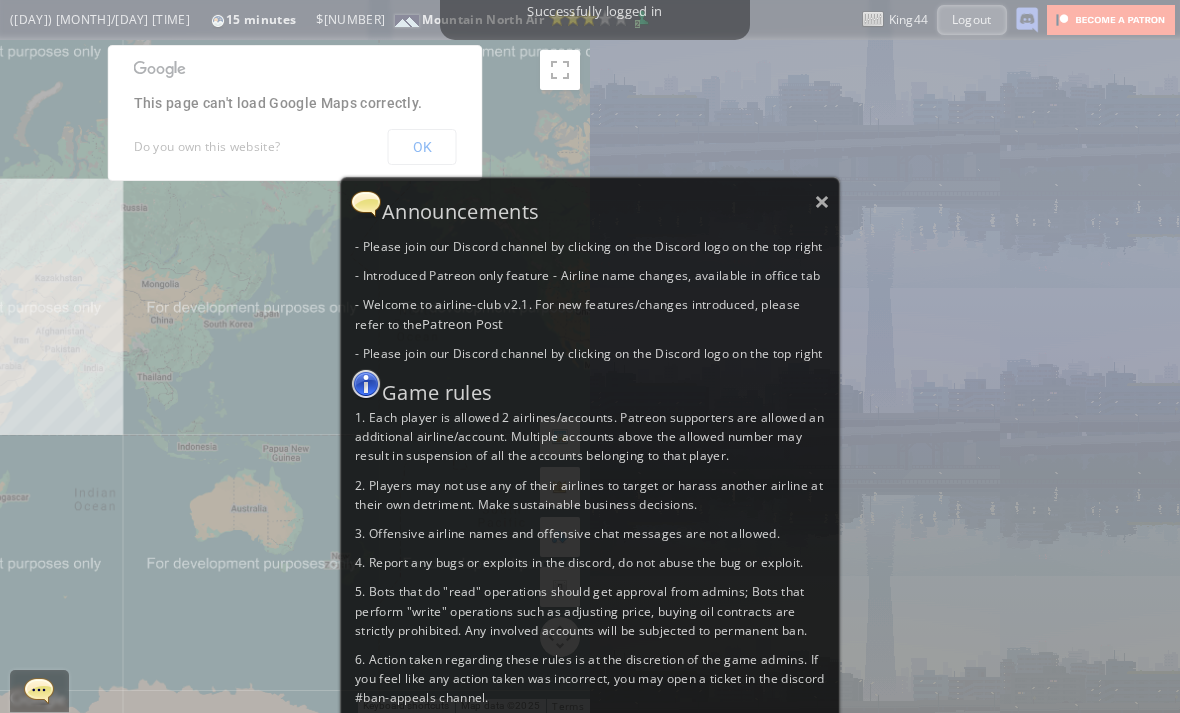 click on "×" at bounding box center (822, 201) 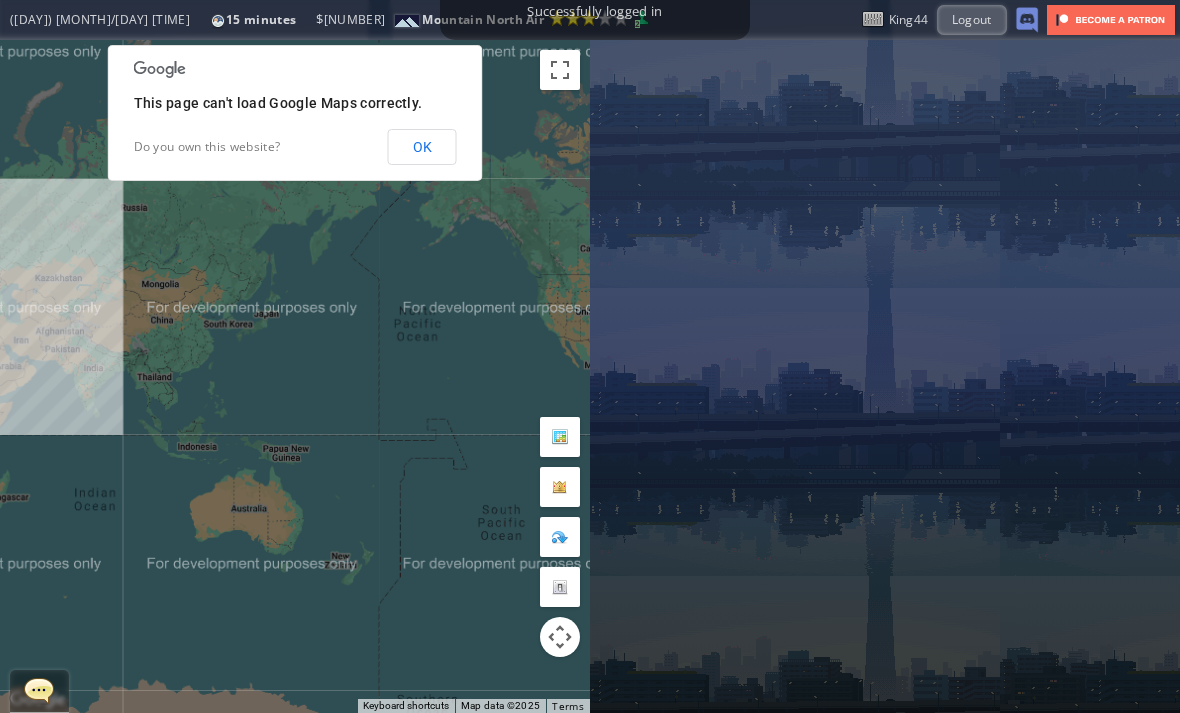 click on "OK" at bounding box center [422, 147] 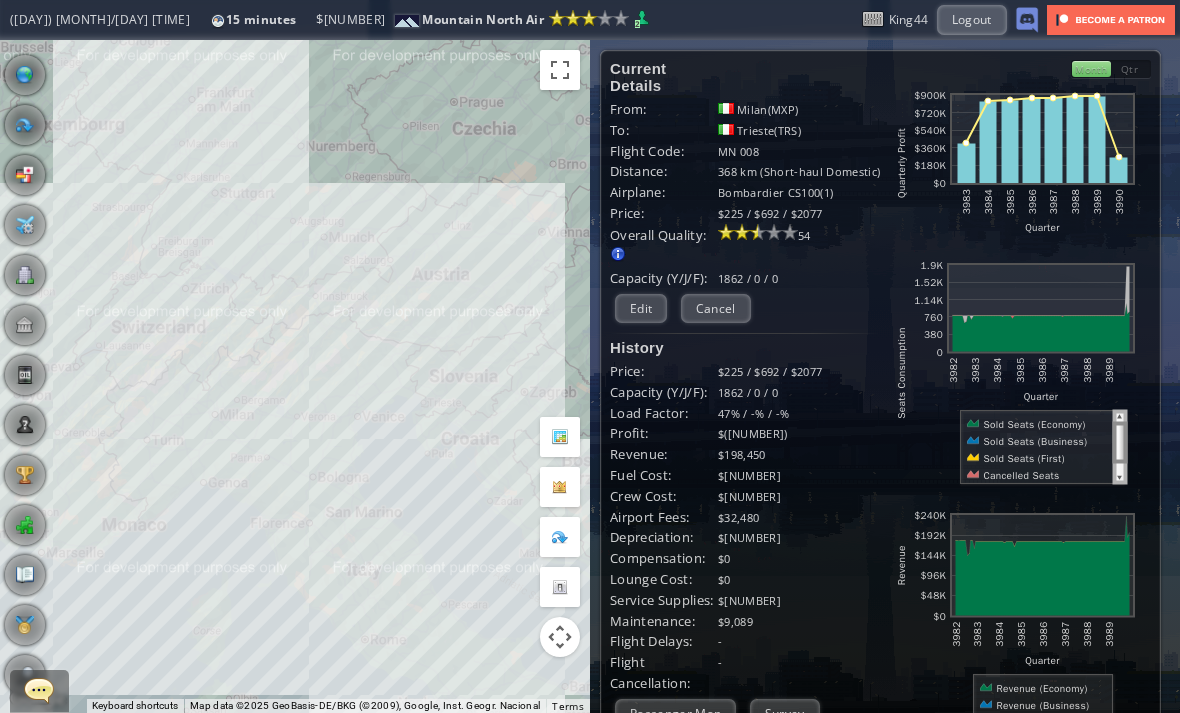 click on "Current Details
From:
[CITY]([CODE])
To:
[CITY]([CODE])
Flight Code:
[CODE]
Distance:
[NUMBER] km (Short-haul Domestic)
Airplane:
[AIRPLANE_MODEL]([NUMBER])
Price:
$[NUMBER] / $[NUMBER] / $[NUMBER]
Overall Quality:
Overall quality is determined by:
- Fleet Age per Route
- Service Star level per route
- Company wide Service Quality
[NUMBER]
$[NUMBER]" at bounding box center (745, 542) 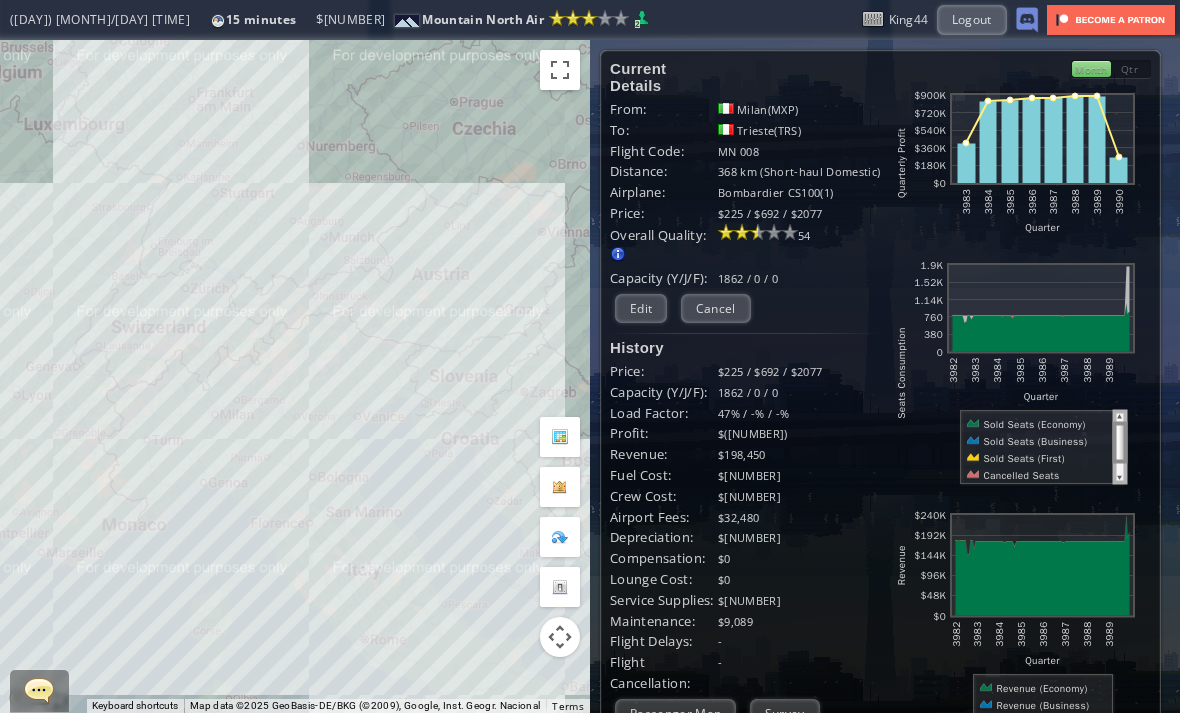 click on "Edit" at bounding box center (641, 308) 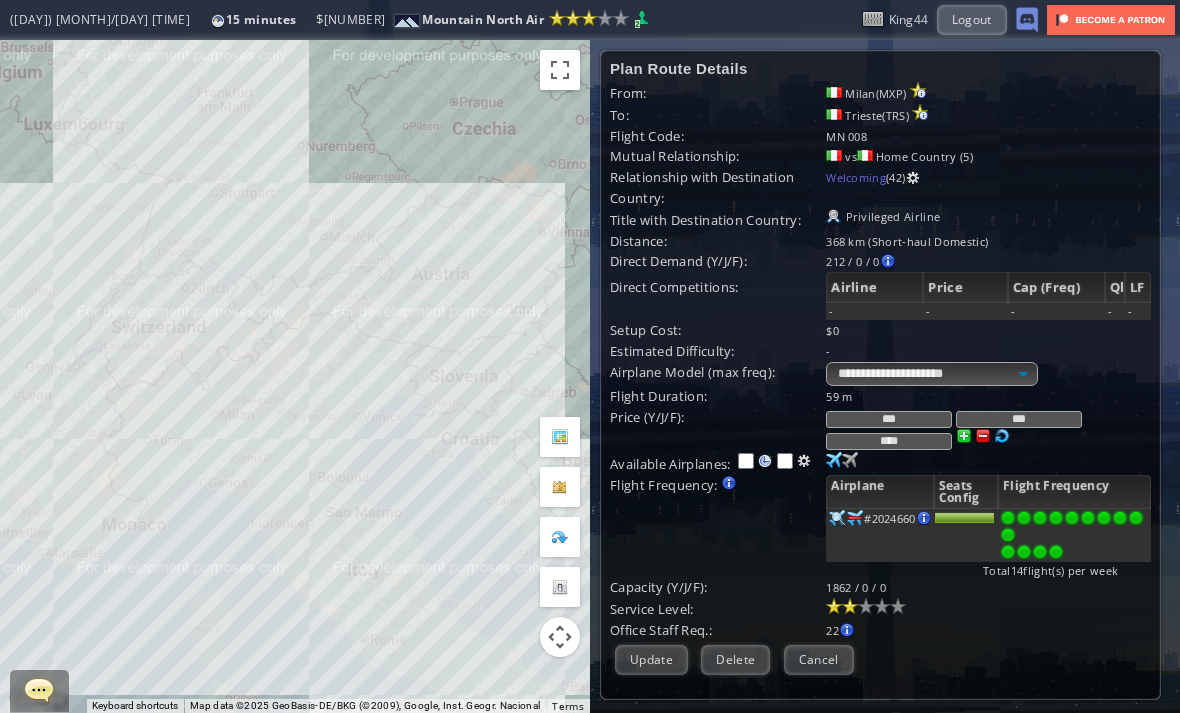 click at bounding box center (1040, 552) 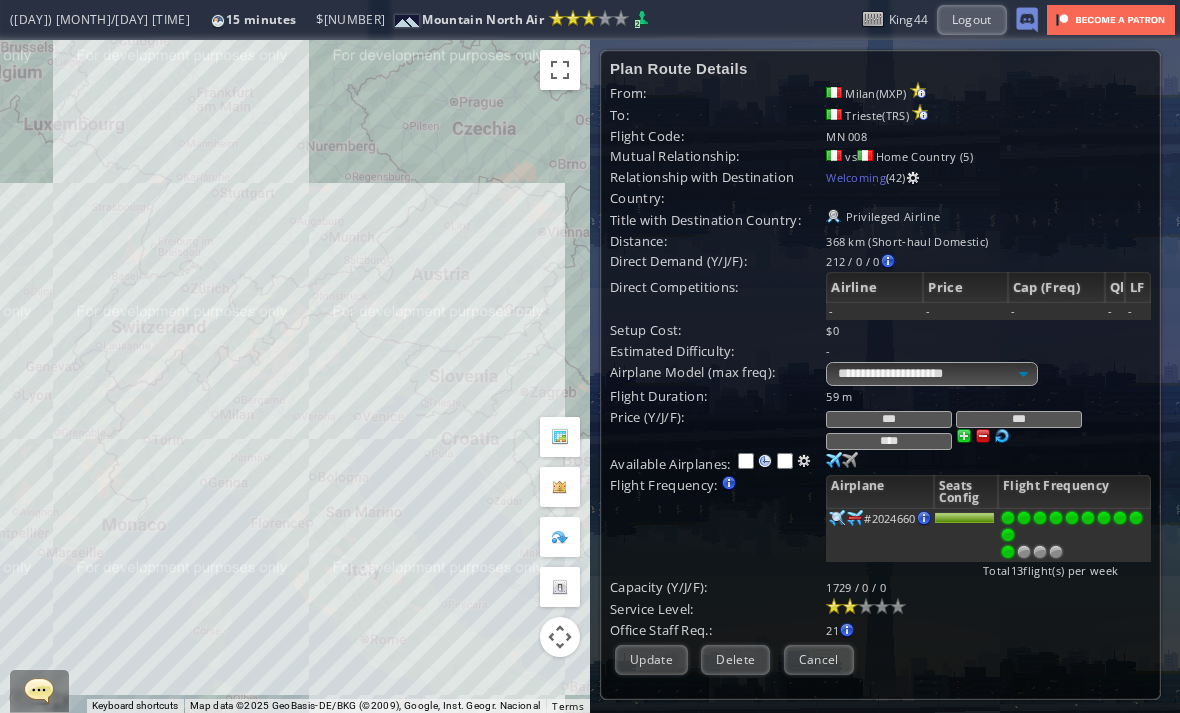 click at bounding box center [1008, 552] 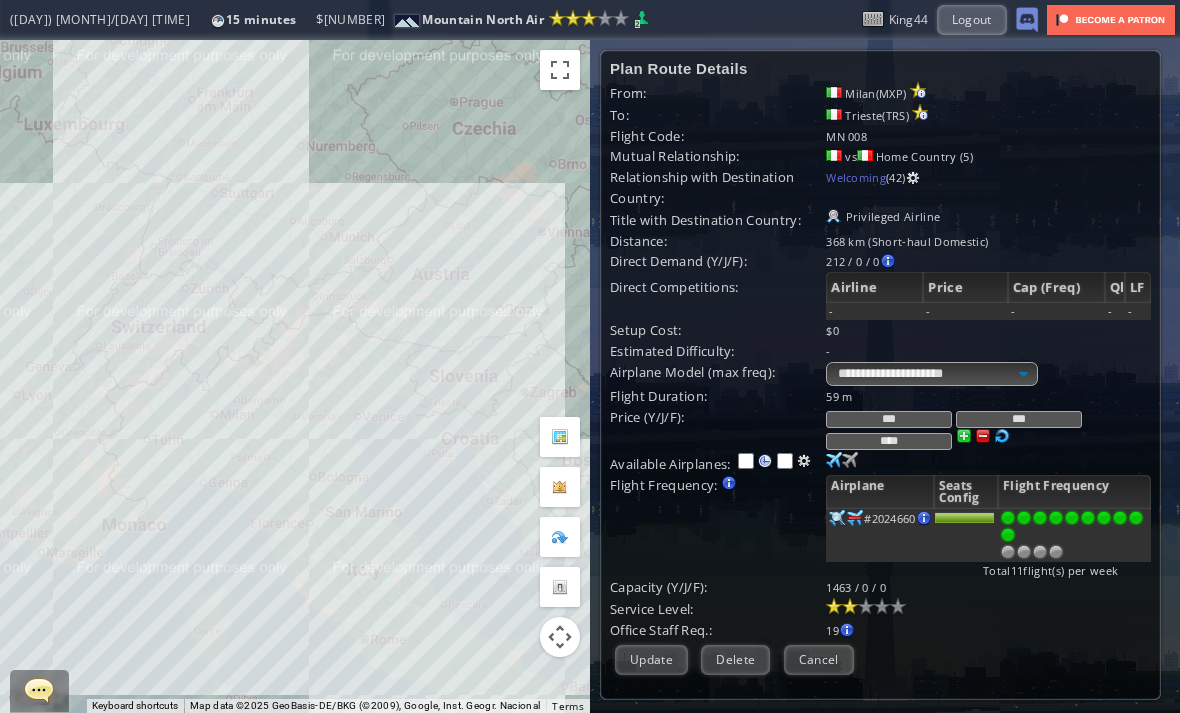 click at bounding box center [1008, 535] 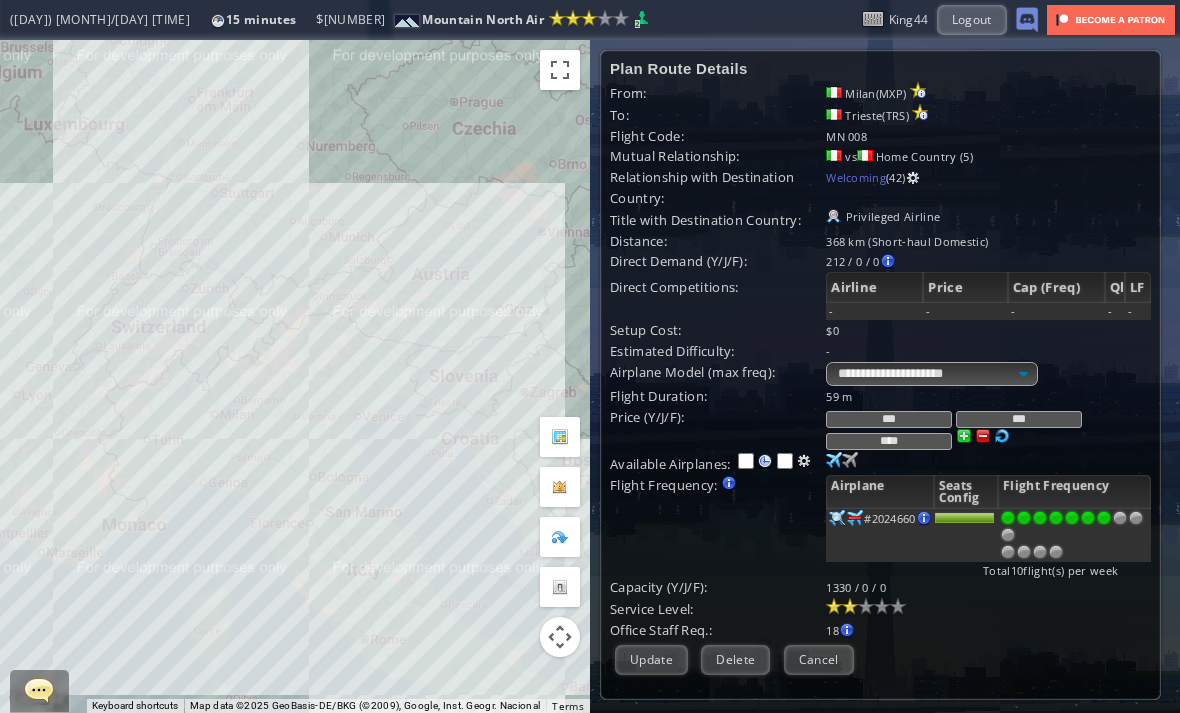click at bounding box center (1104, 518) 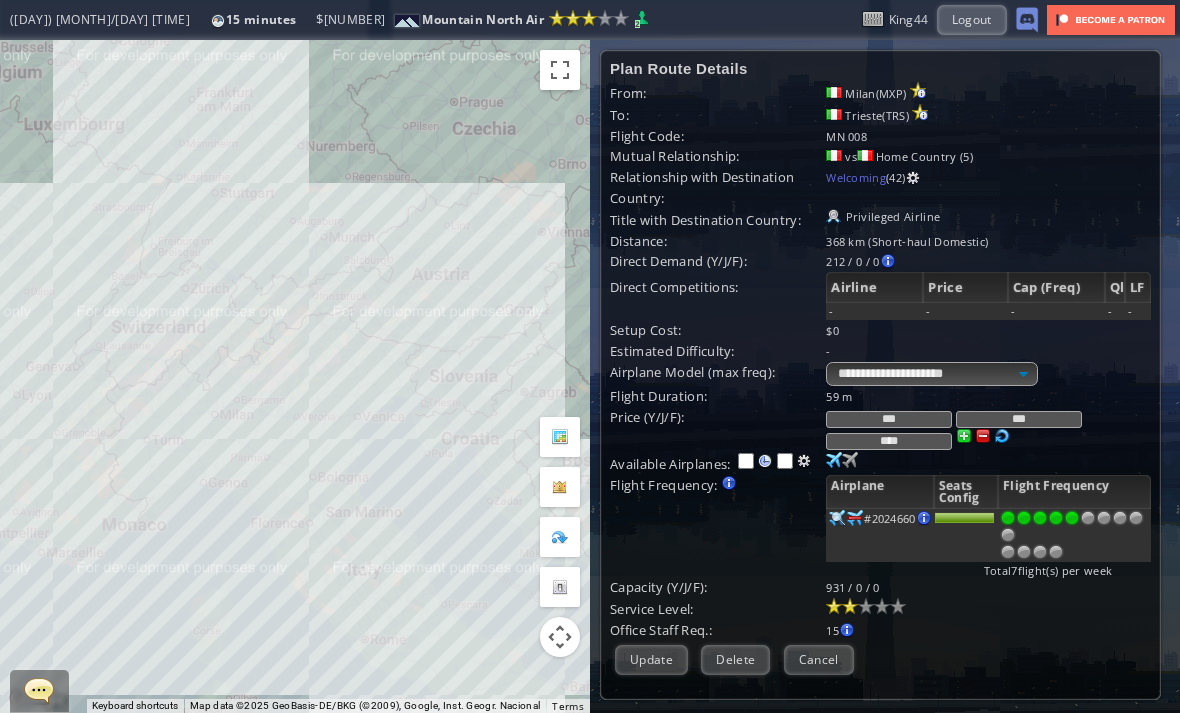 click at bounding box center (1072, 518) 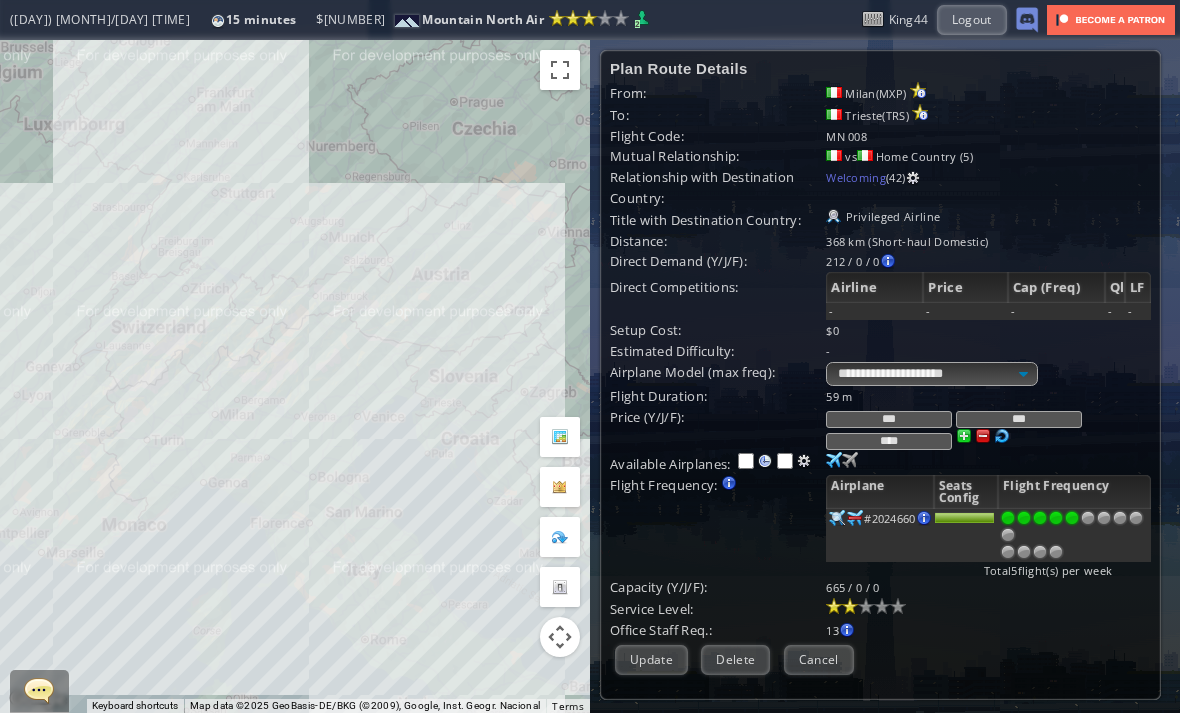 click on "Update" at bounding box center (651, 659) 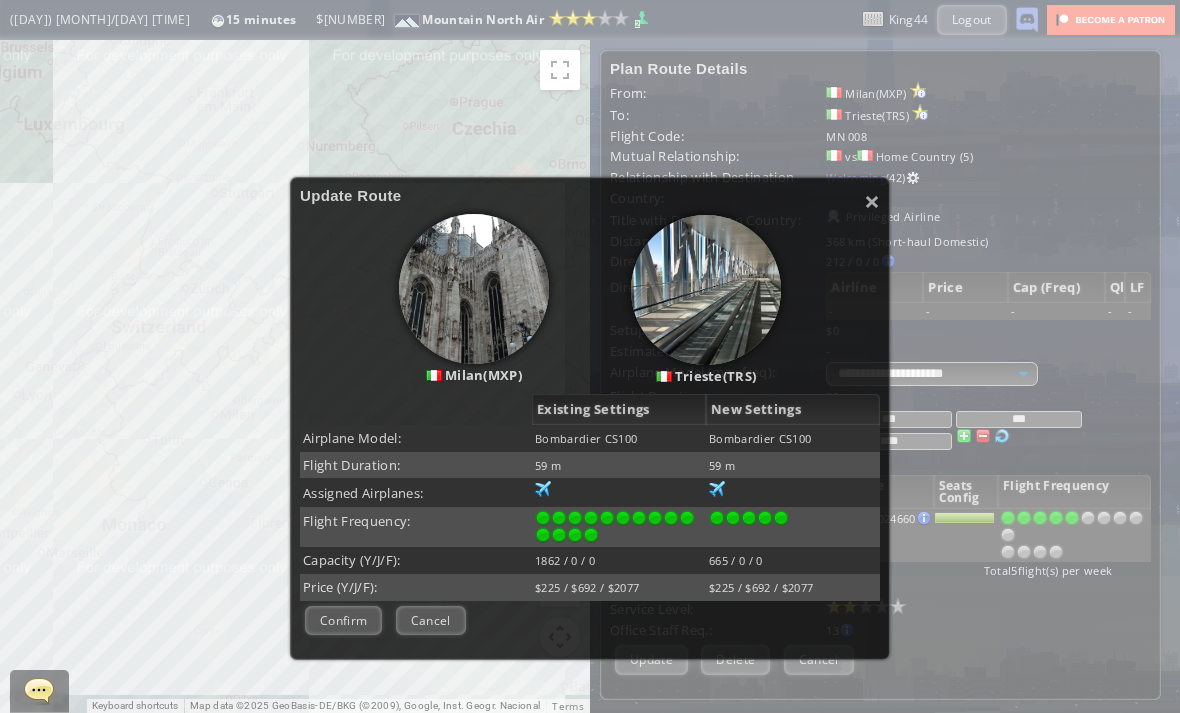 scroll, scrollTop: 57, scrollLeft: 0, axis: vertical 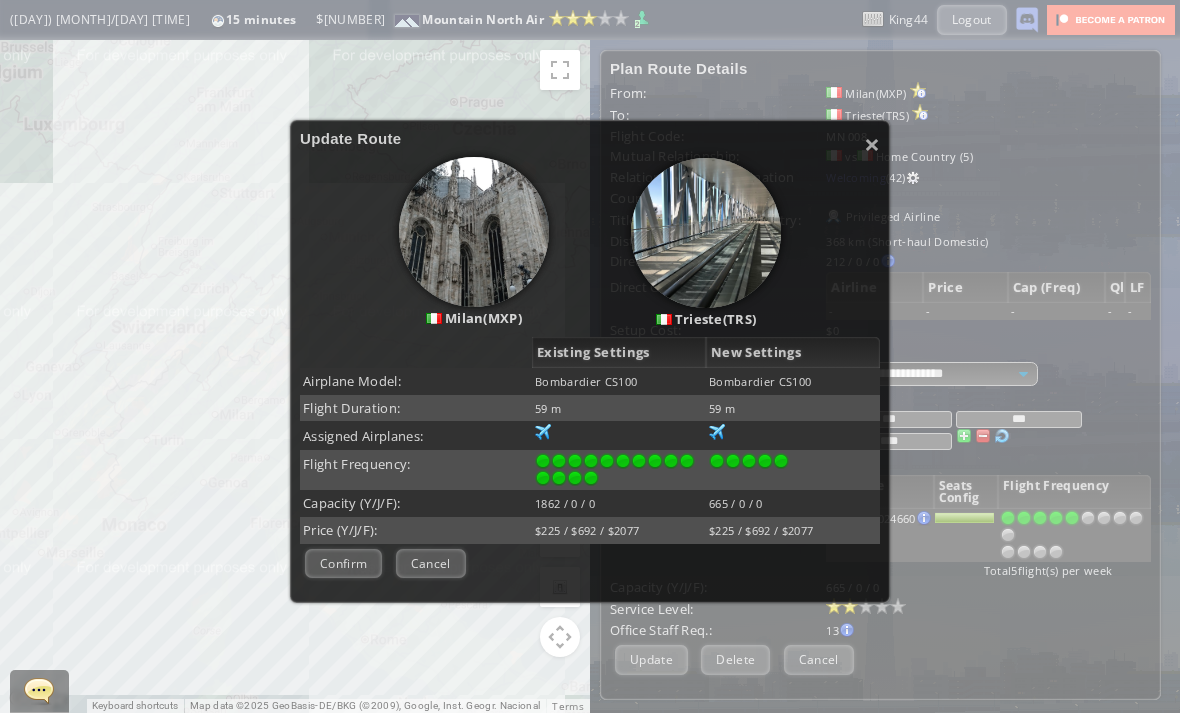 click on "Confirm" at bounding box center (343, 563) 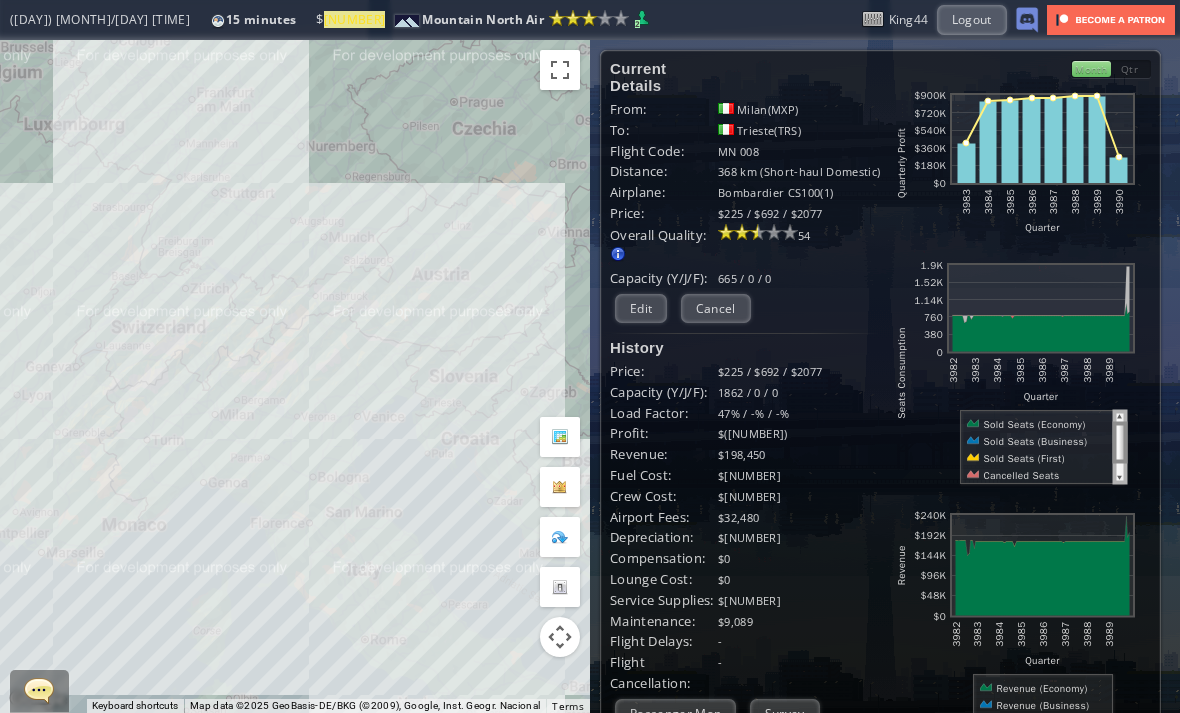 click on "Edit" at bounding box center (641, 308) 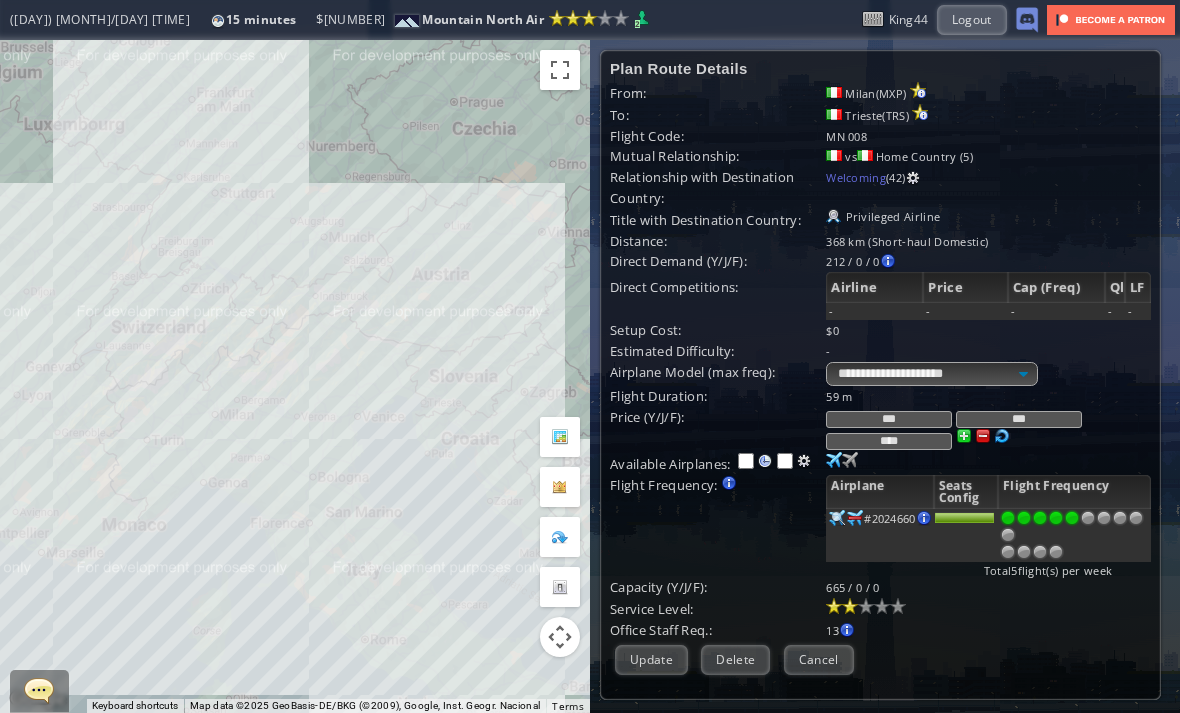 click at bounding box center [1072, 518] 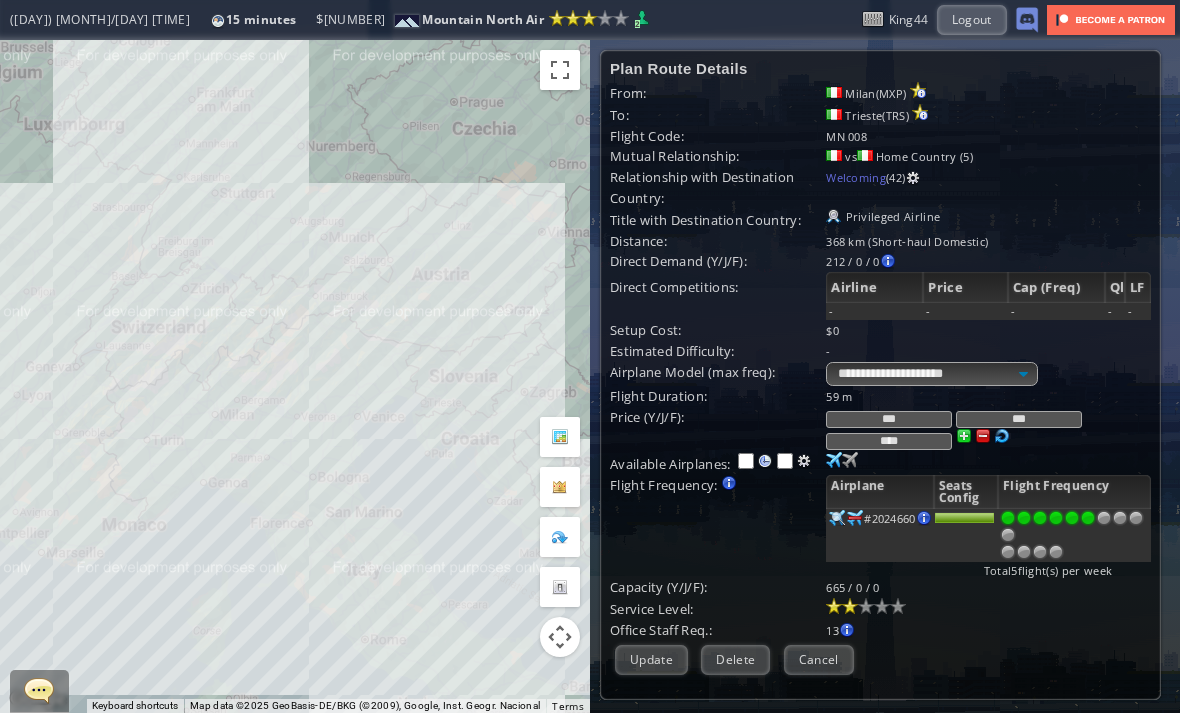 click at bounding box center (1088, 518) 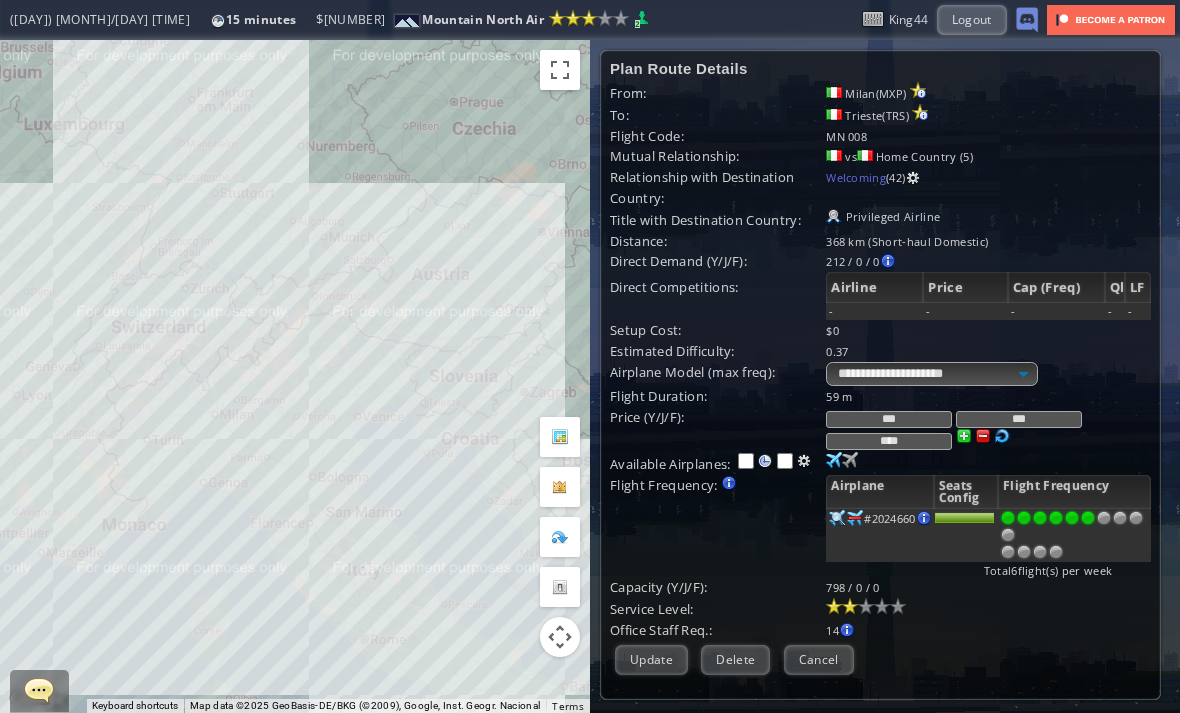 click at bounding box center [1088, 518] 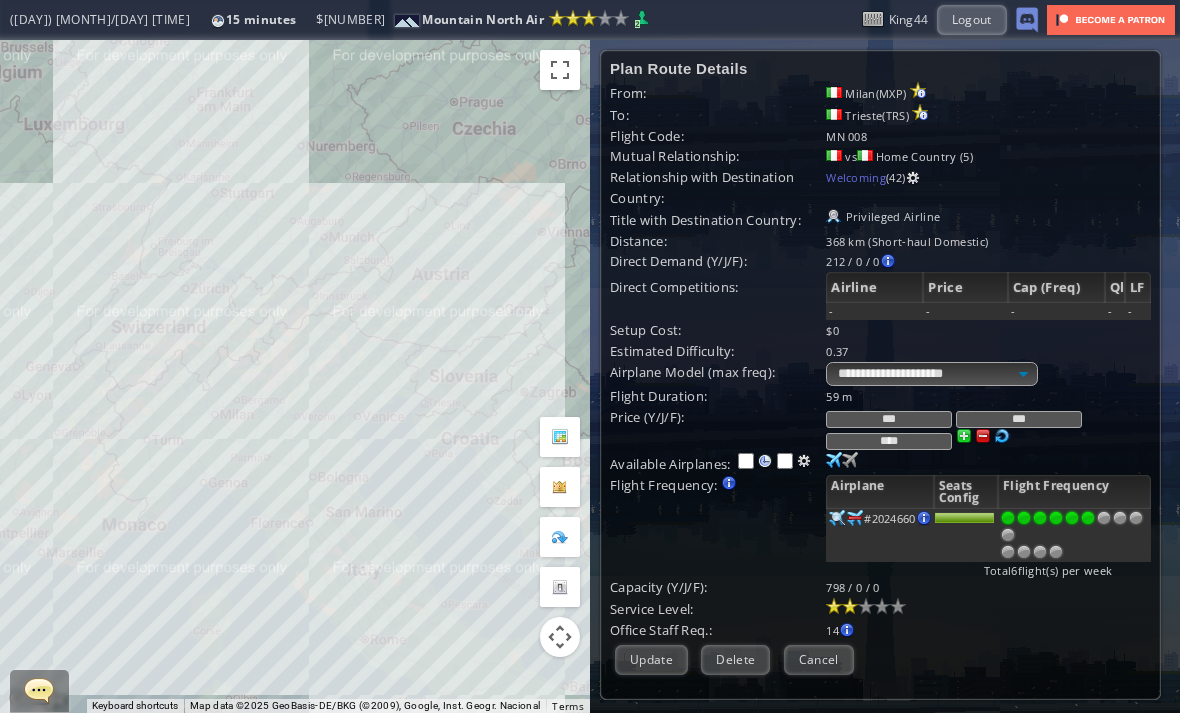 click on "Cancel" at bounding box center (819, 659) 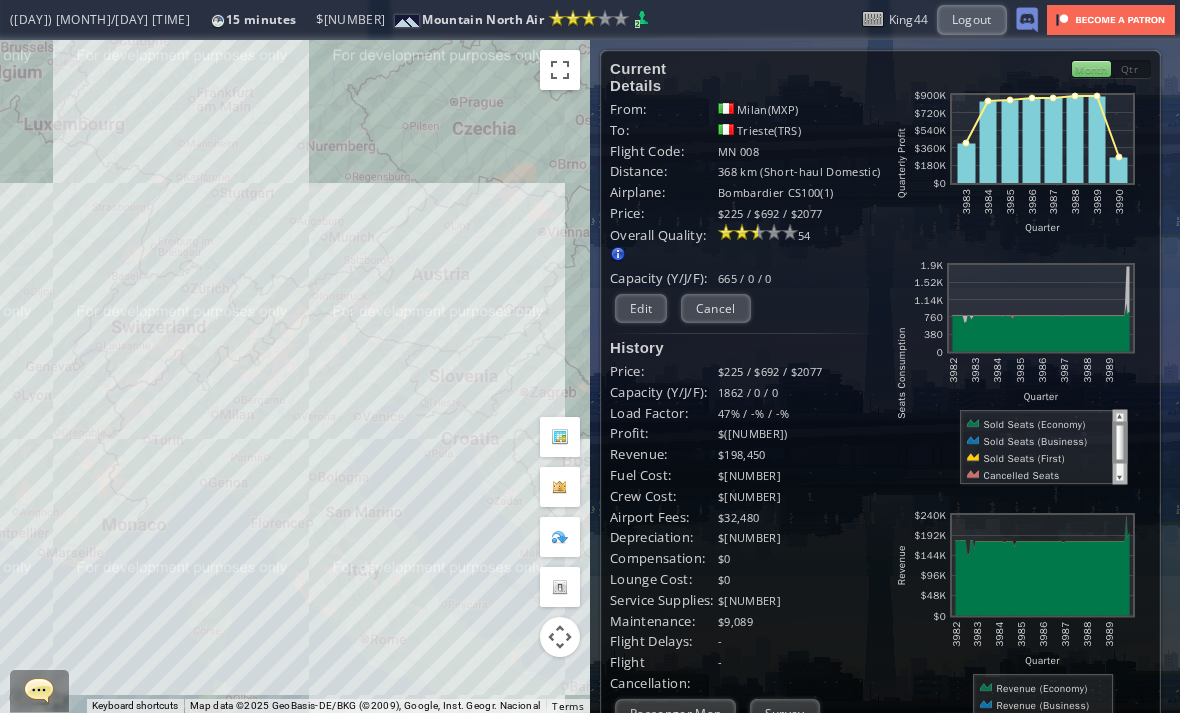 click on "Edit" at bounding box center [641, 308] 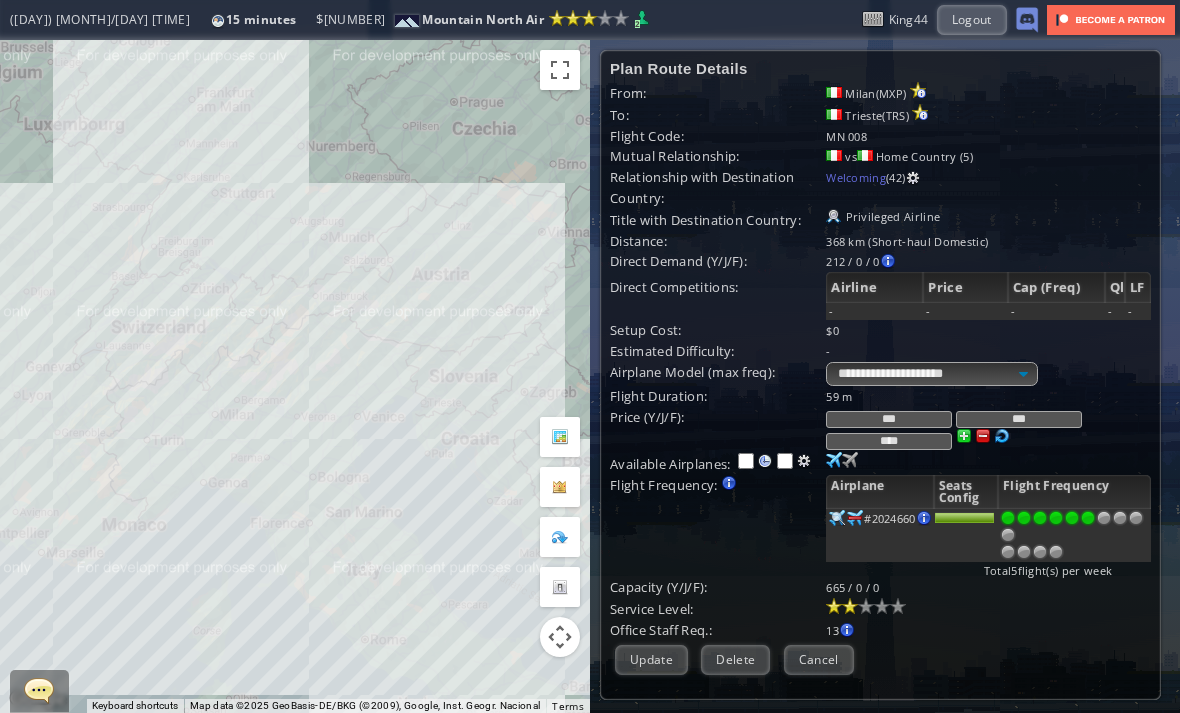 click at bounding box center (1088, 518) 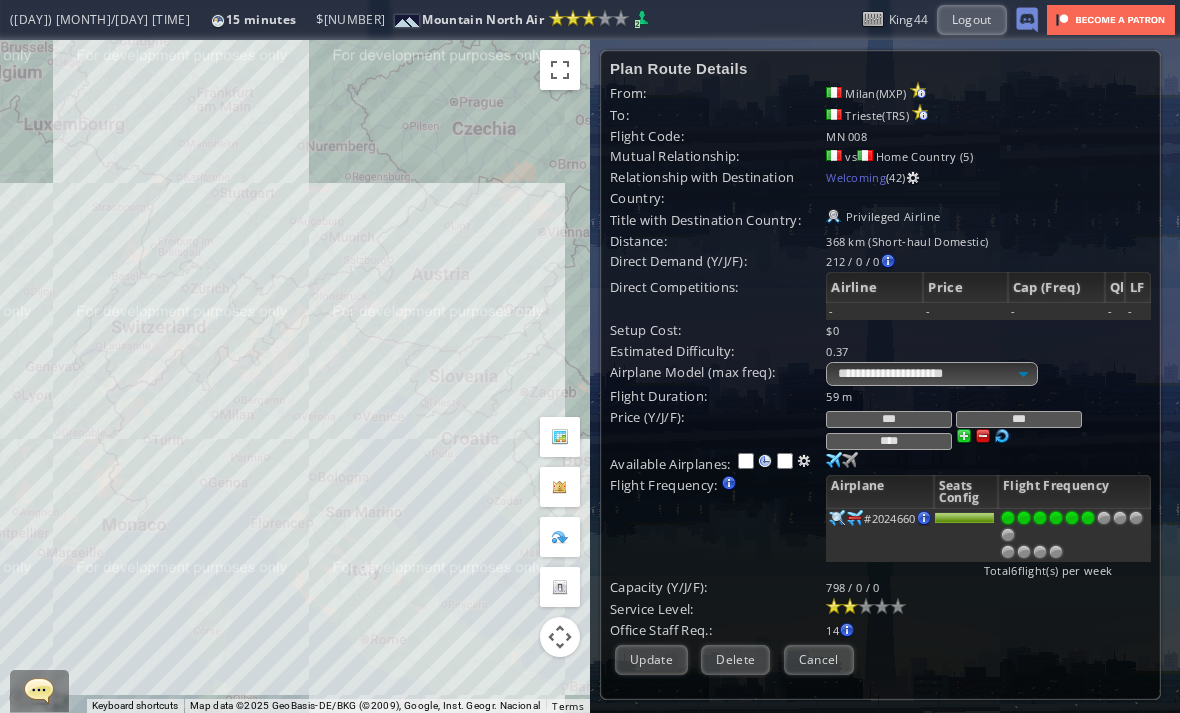 click on "Update" at bounding box center [651, 659] 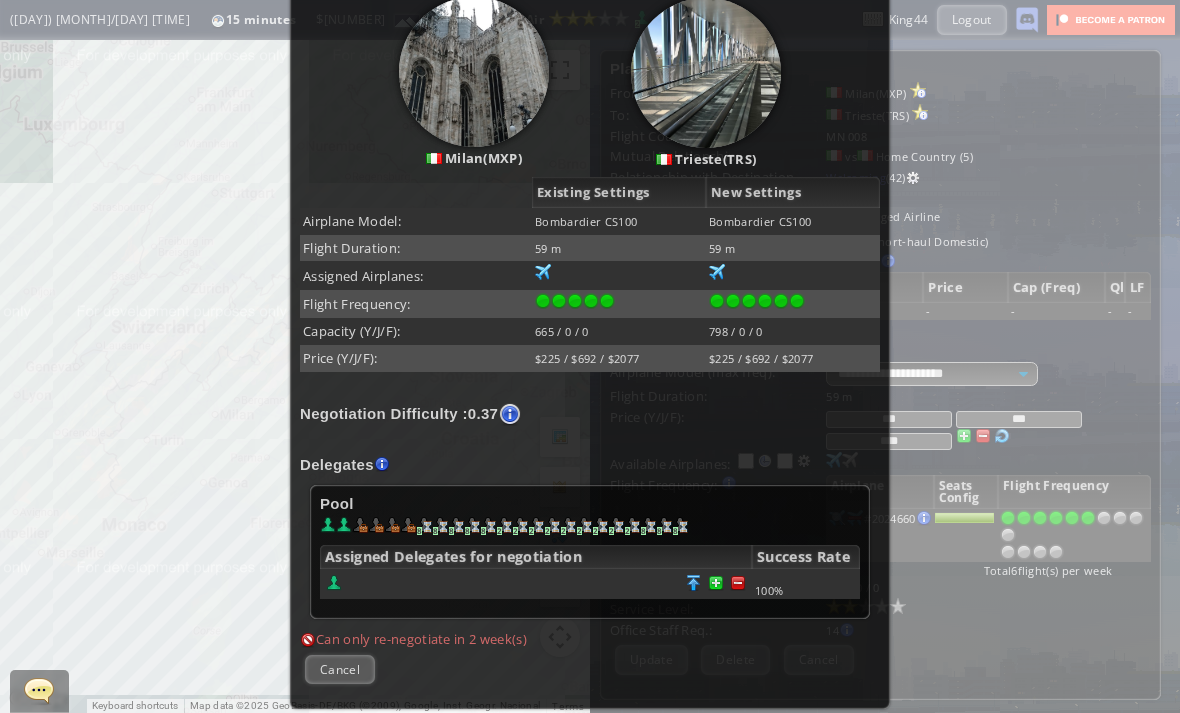 scroll, scrollTop: 228, scrollLeft: 0, axis: vertical 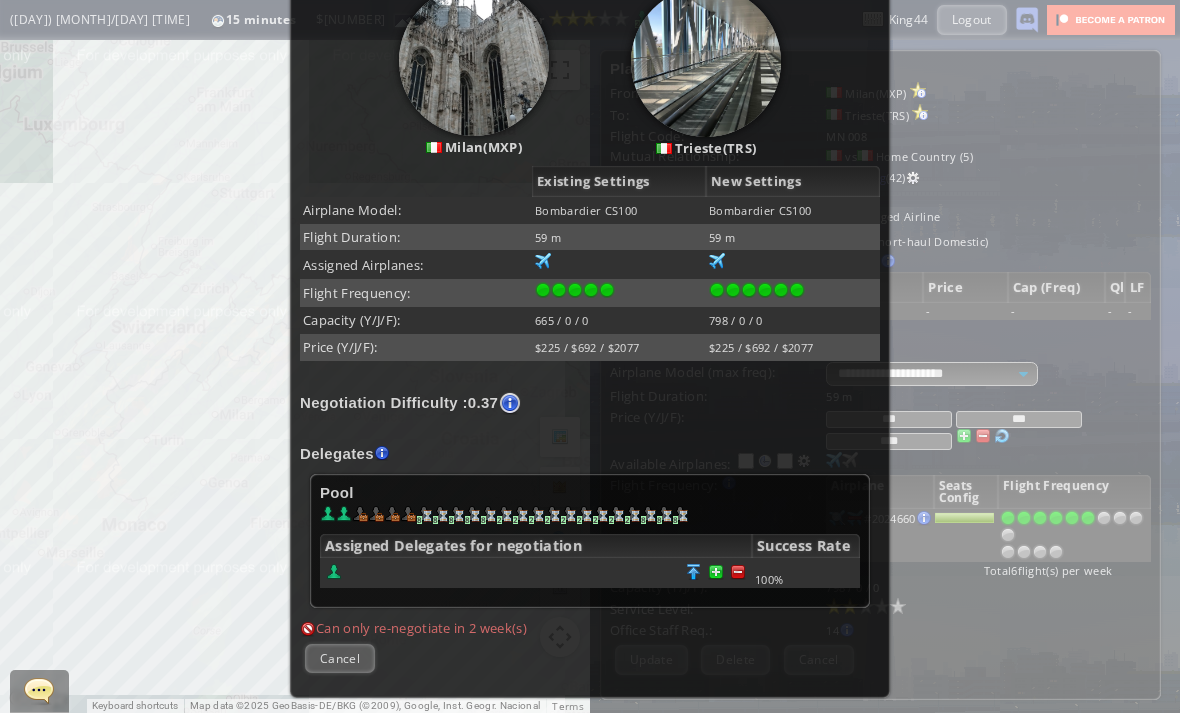 click at bounding box center [738, 572] 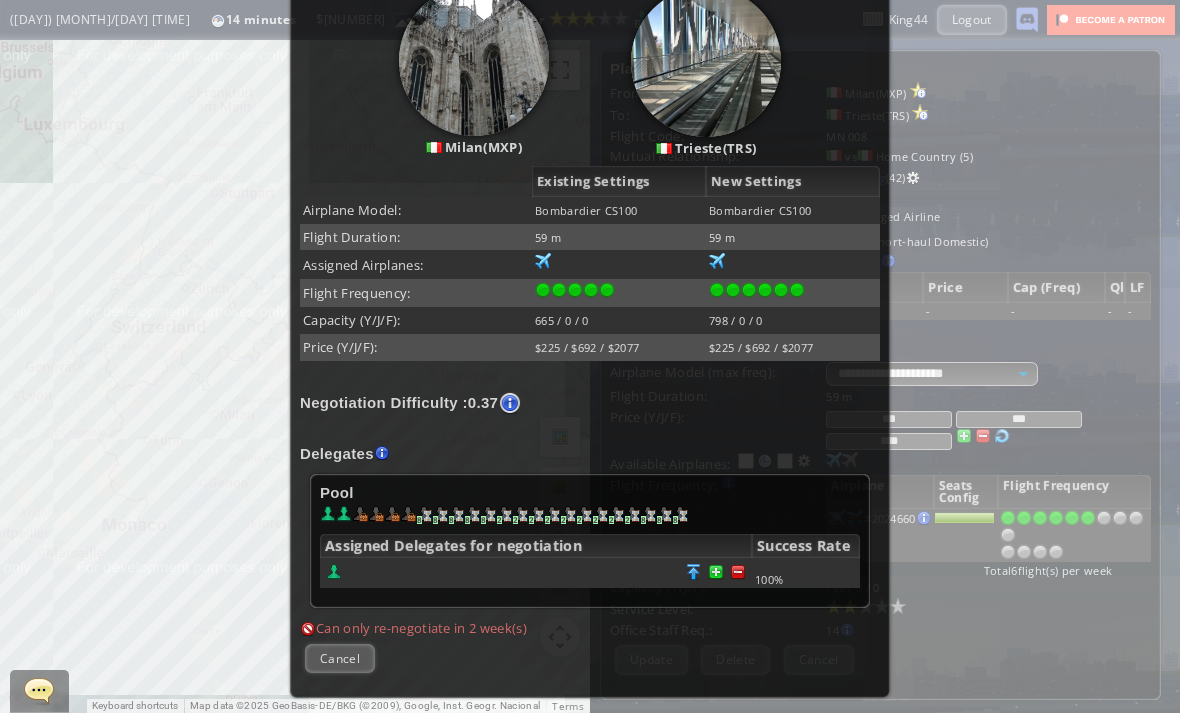 click on "Cancel" at bounding box center (340, 658) 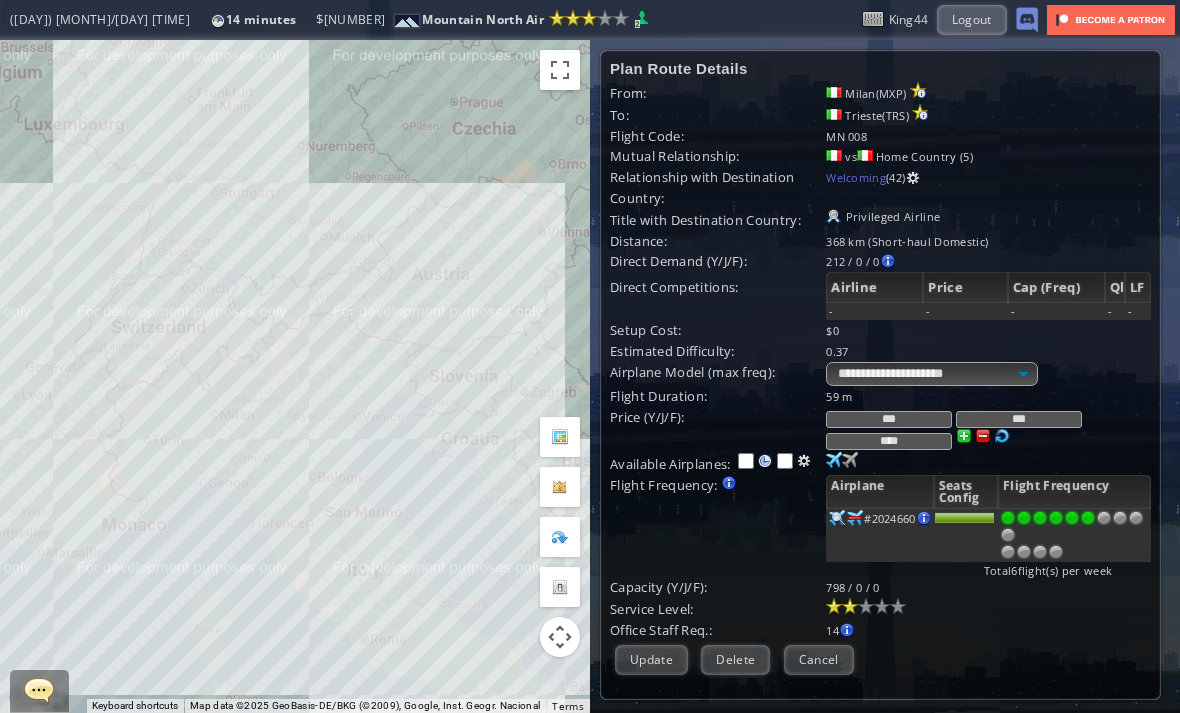 click on "Cancel" at bounding box center (819, 659) 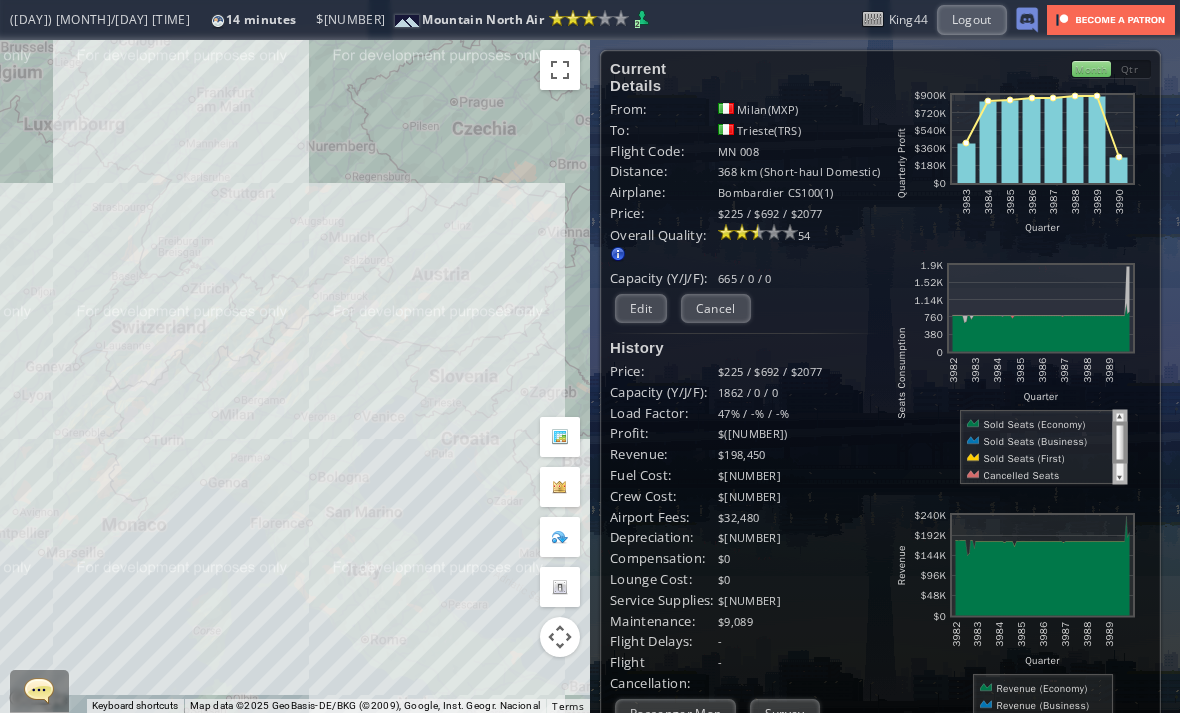 click on "Cancel" at bounding box center (716, 308) 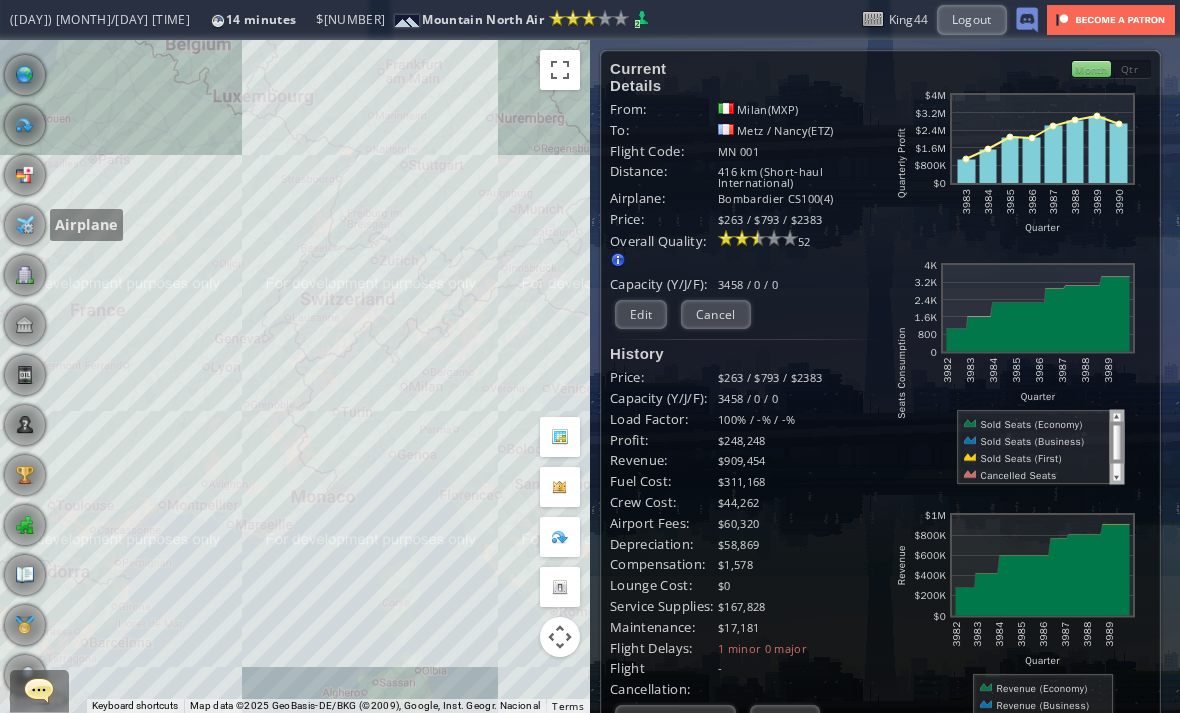 click at bounding box center [25, 225] 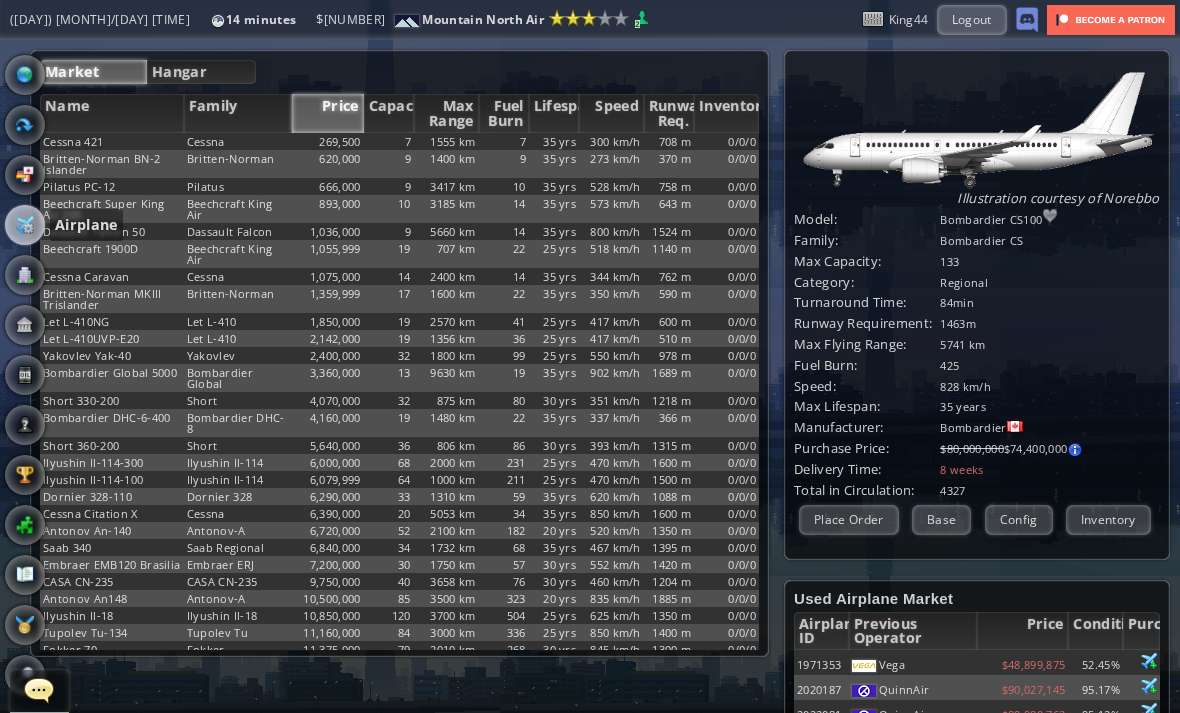 click on "Hangar" at bounding box center (201, 72) 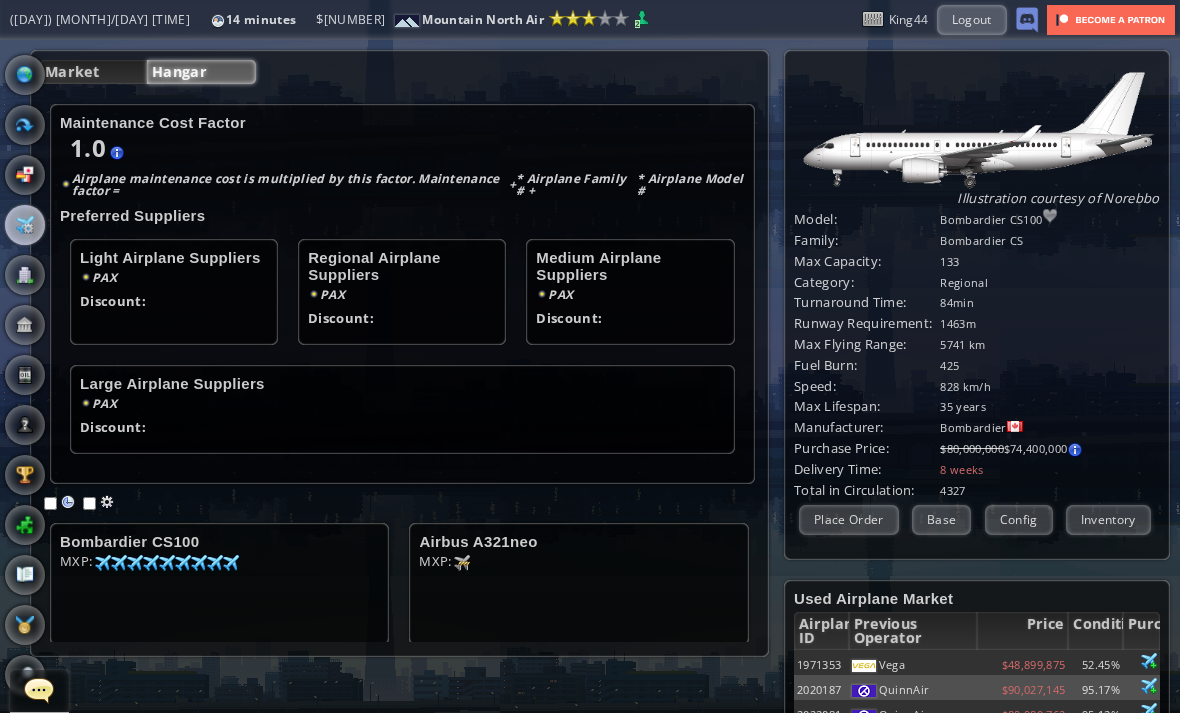 click on "Hangar" at bounding box center [201, 72] 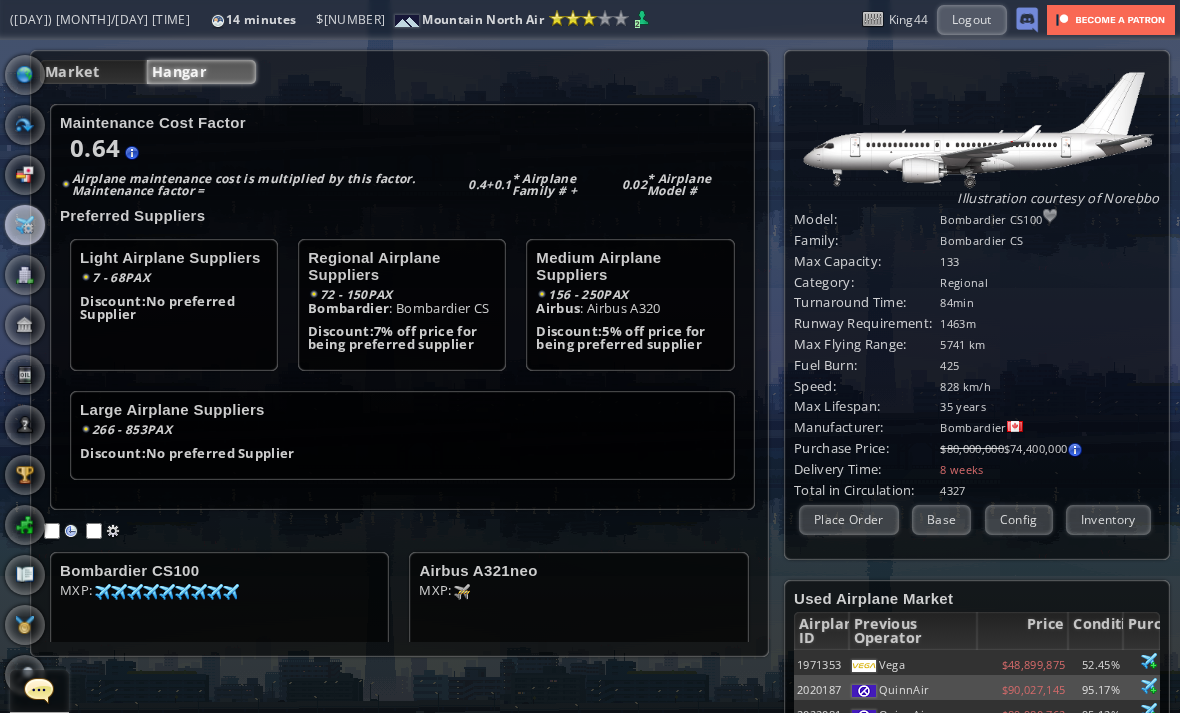 click at bounding box center (103, 592) 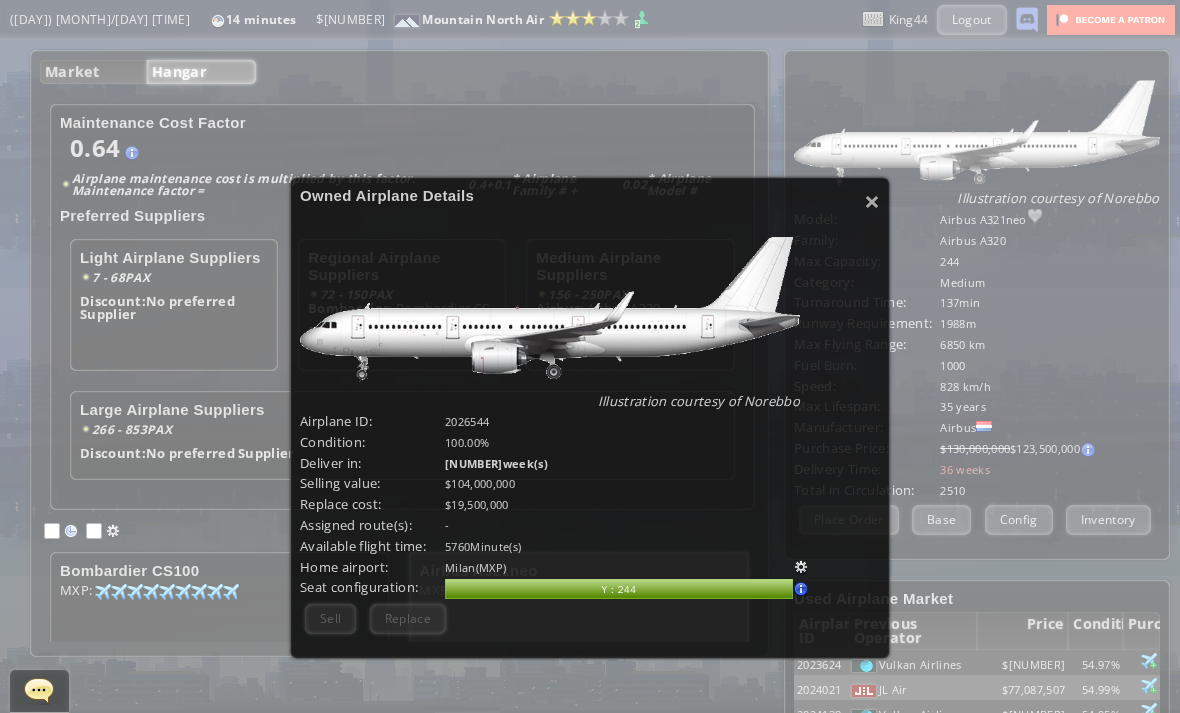 click on "×" at bounding box center [872, 201] 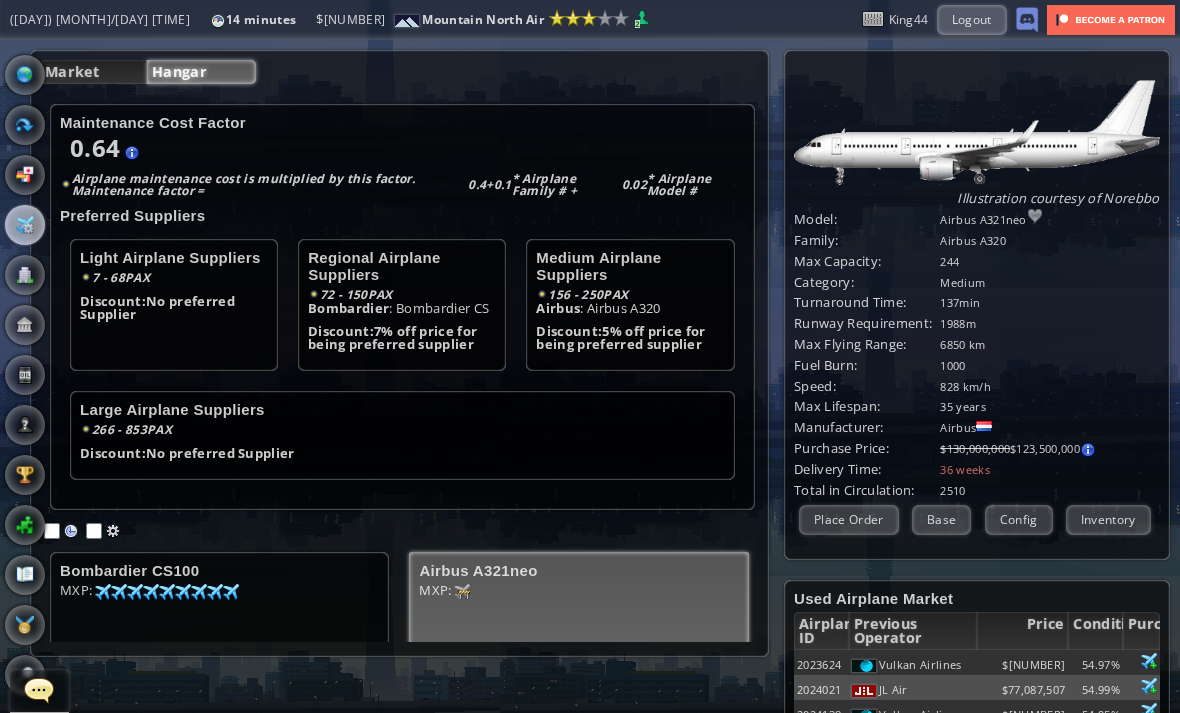 click at bounding box center (7, 356) 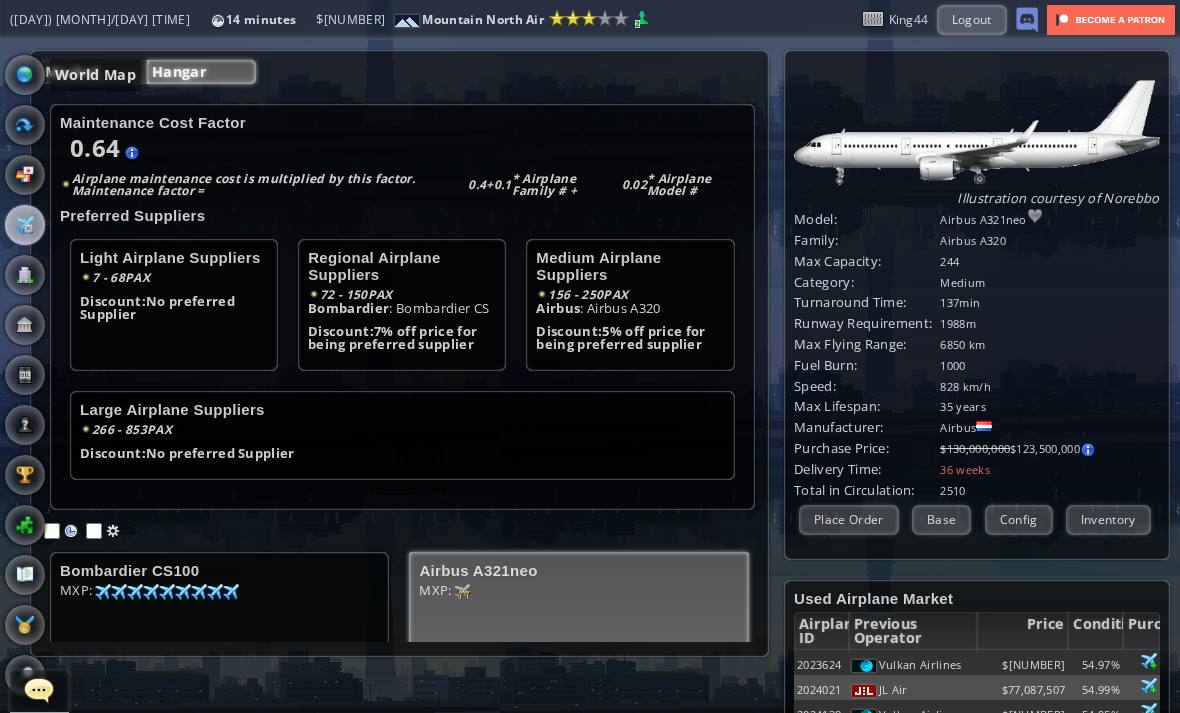 click at bounding box center [25, 75] 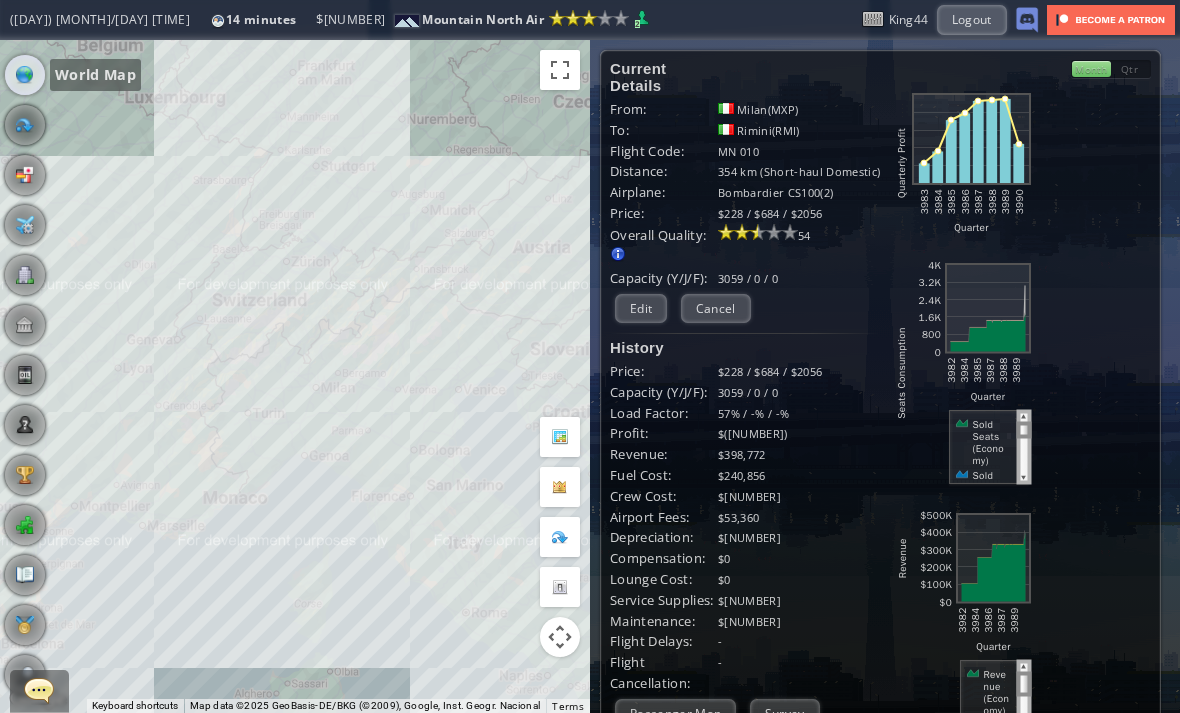 click on "Edit" at bounding box center [641, 308] 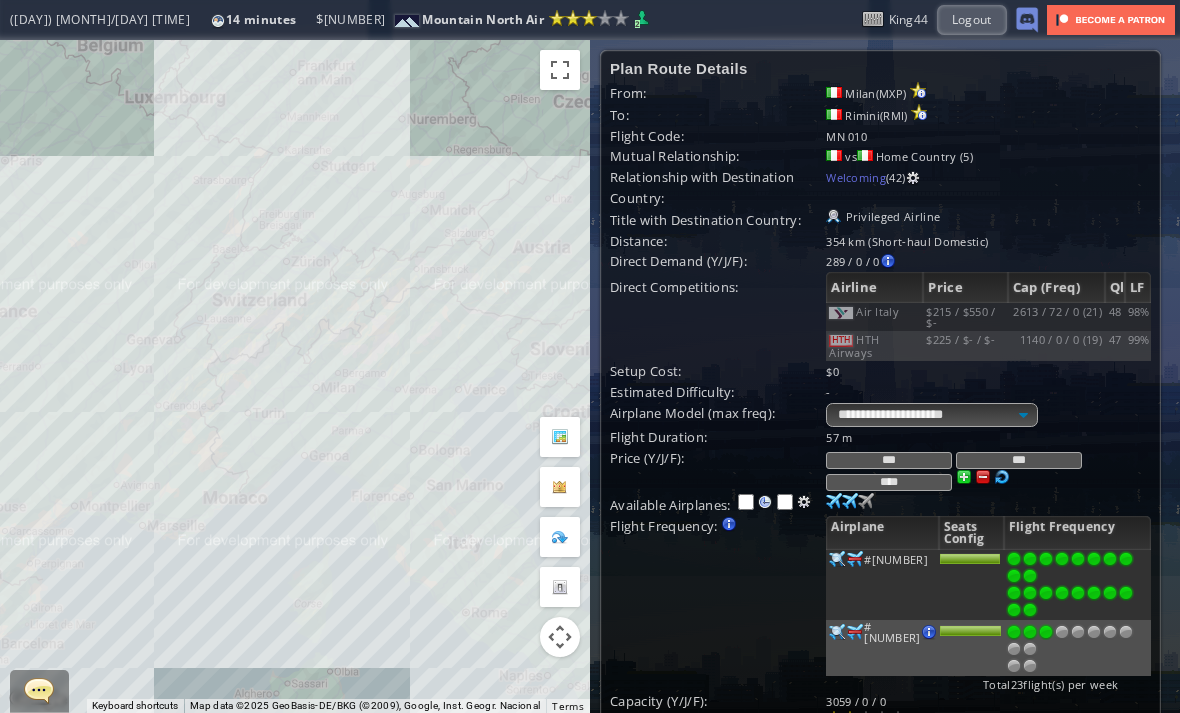 click at bounding box center [837, 559] 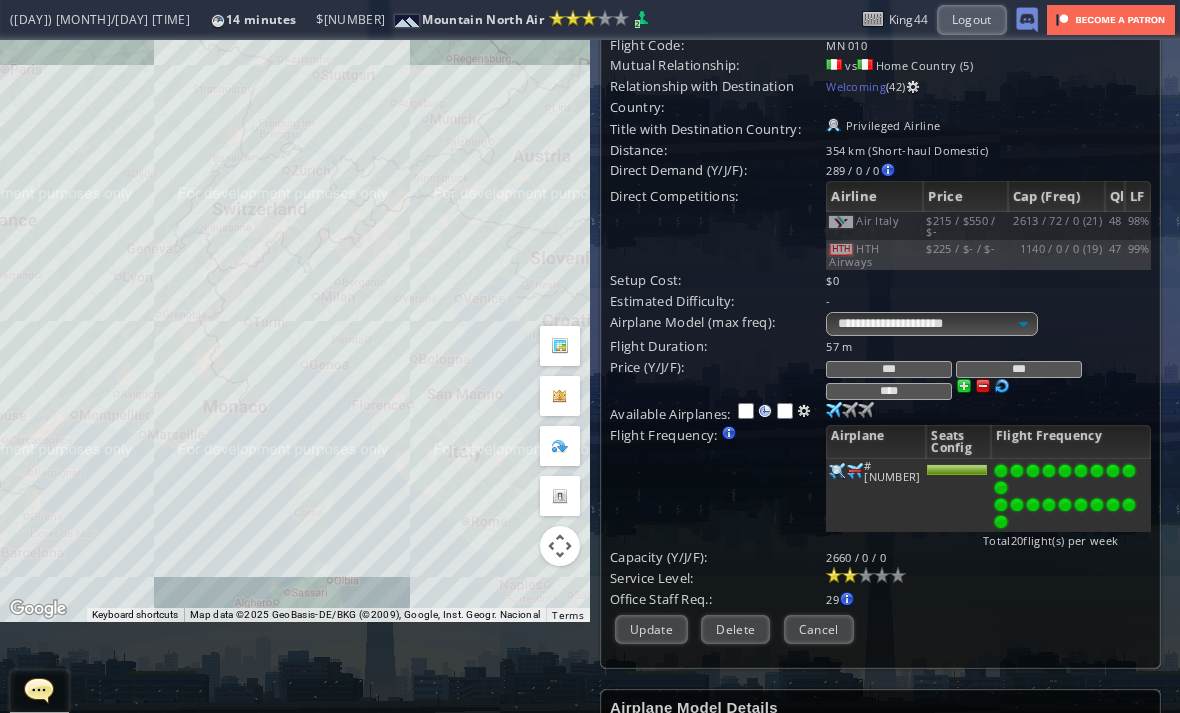 scroll, scrollTop: 91, scrollLeft: 0, axis: vertical 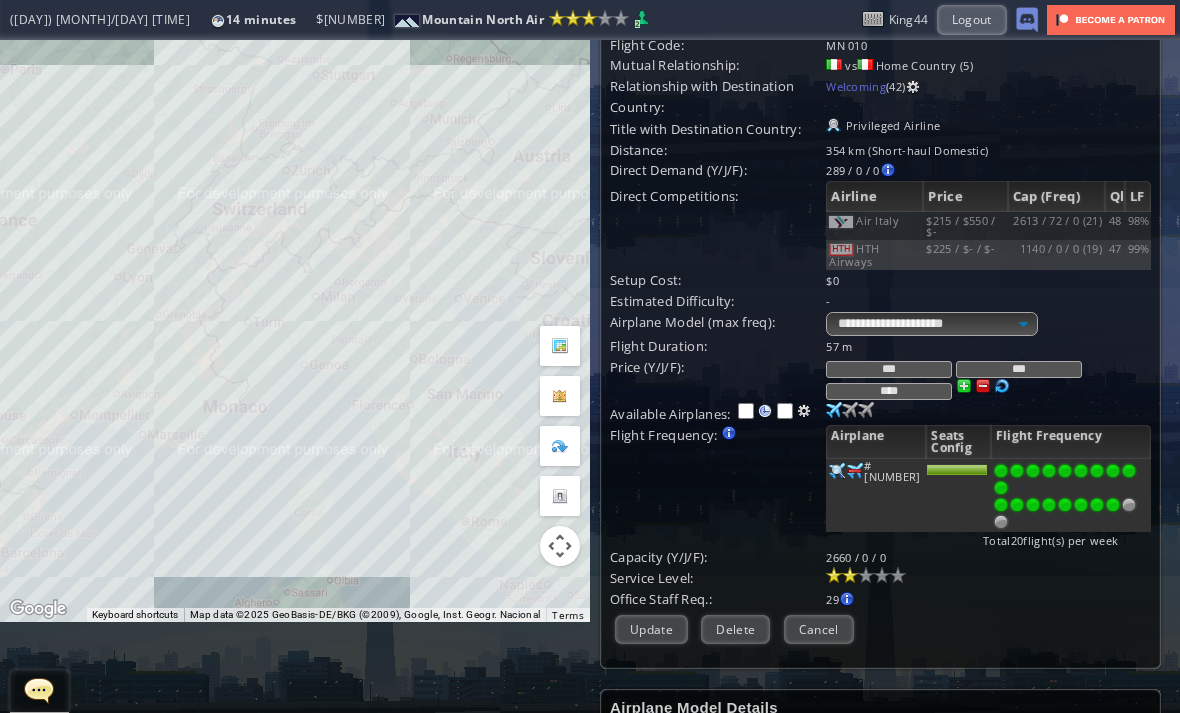 click at bounding box center (1113, 505) 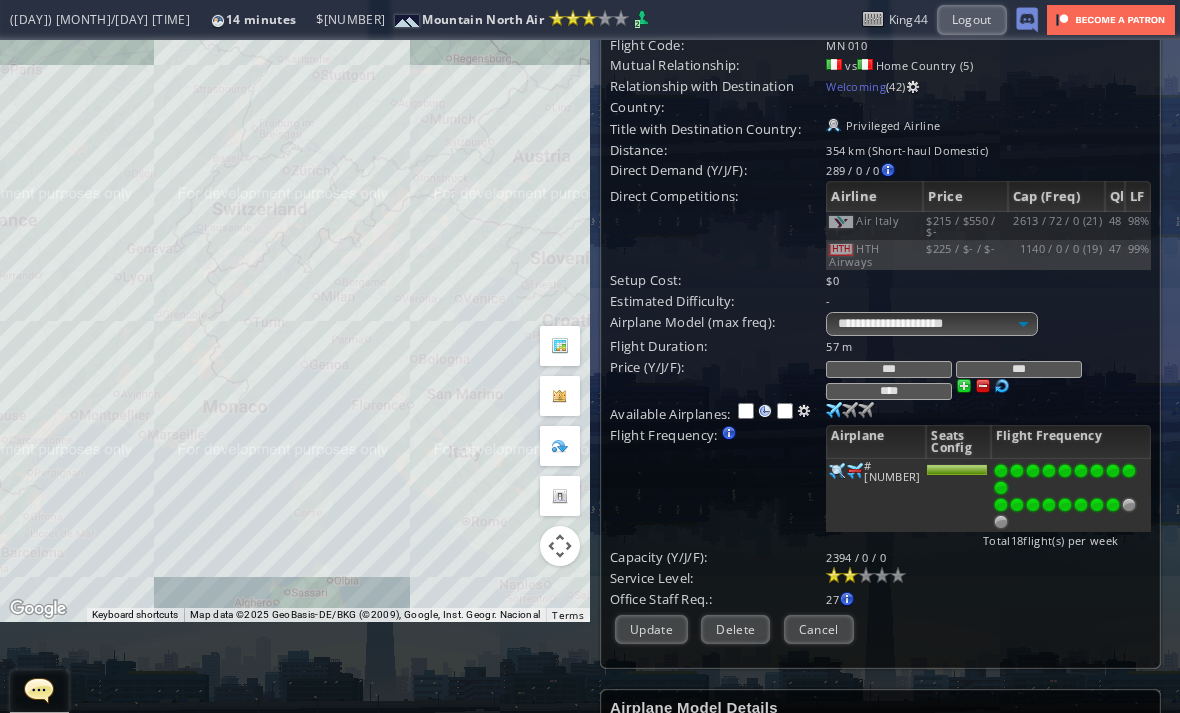 click at bounding box center (1081, 505) 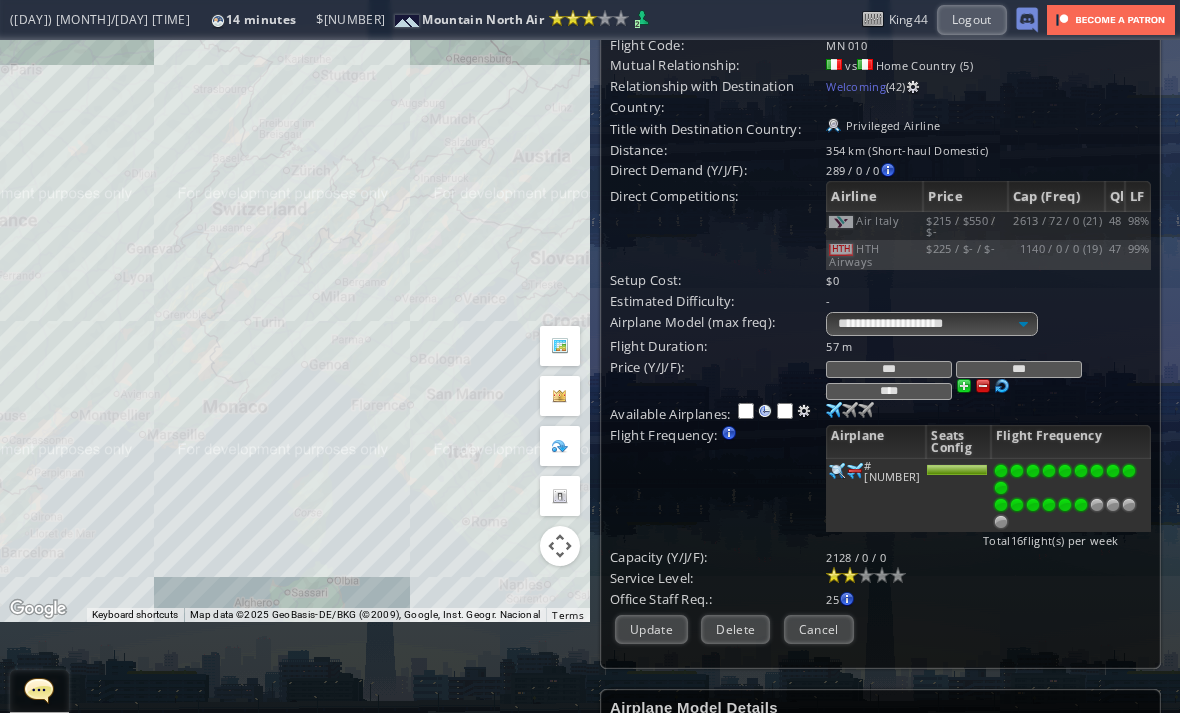 click at bounding box center [1033, 505] 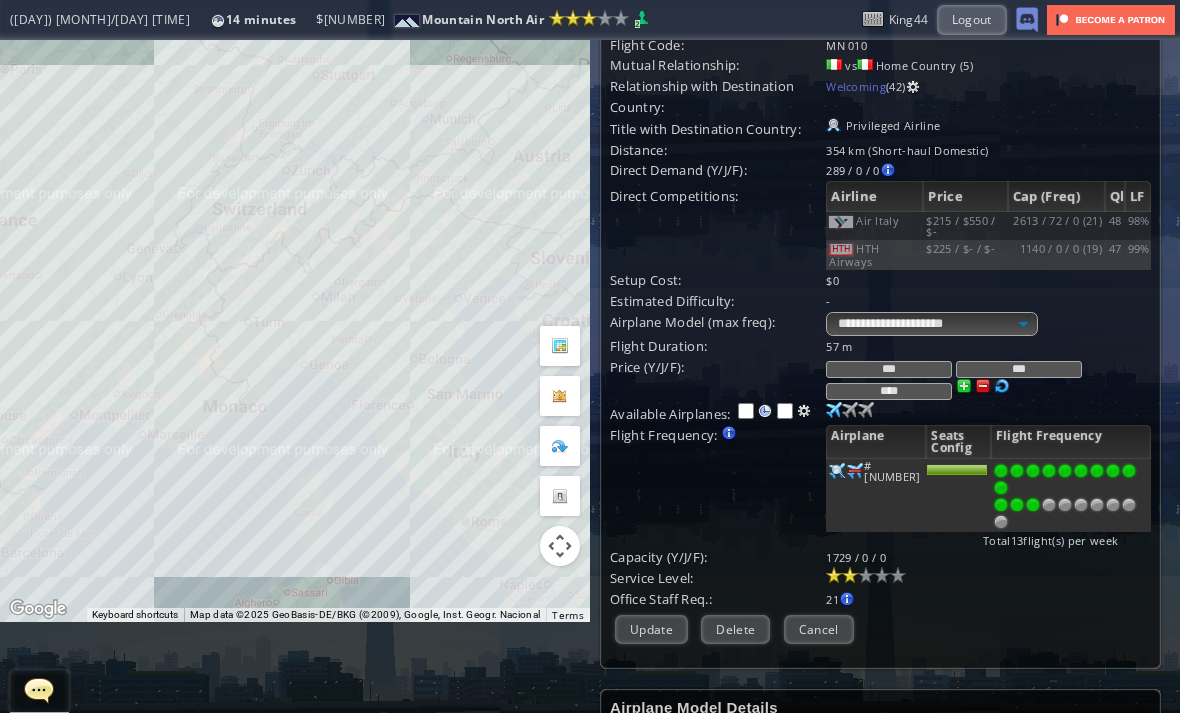 click at bounding box center (1049, 505) 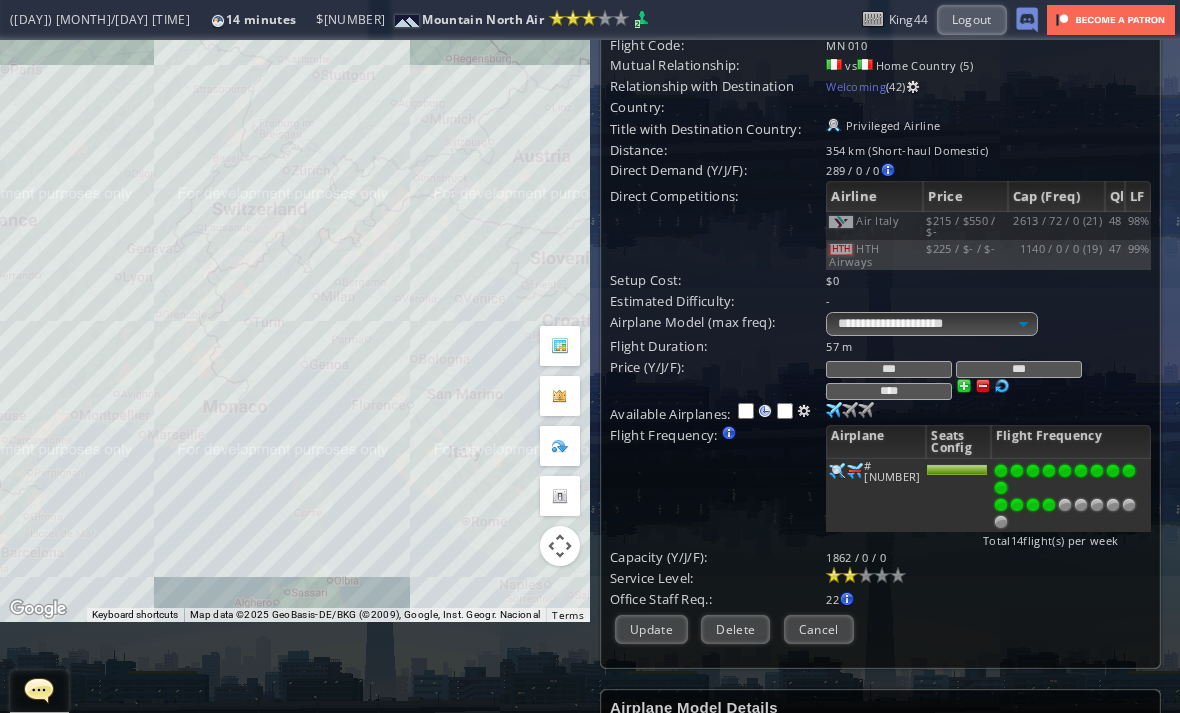 click on "Update" at bounding box center [651, 629] 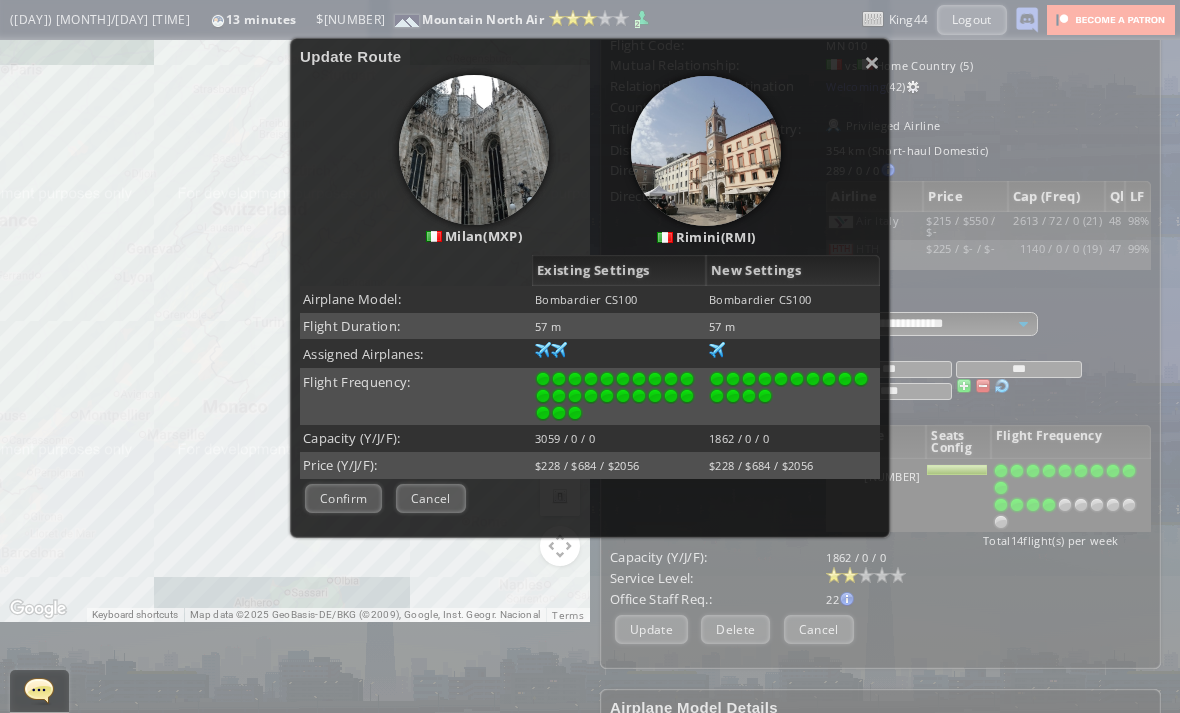 scroll, scrollTop: 138, scrollLeft: 0, axis: vertical 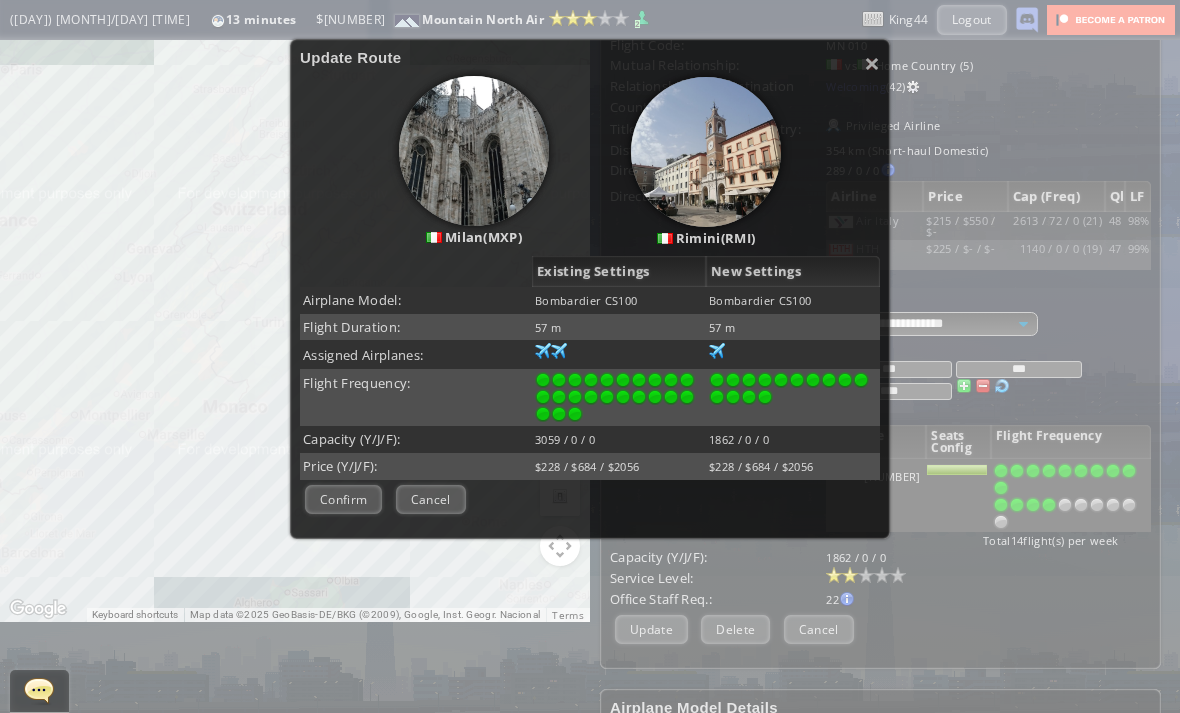 click on "Confirm" at bounding box center [343, 499] 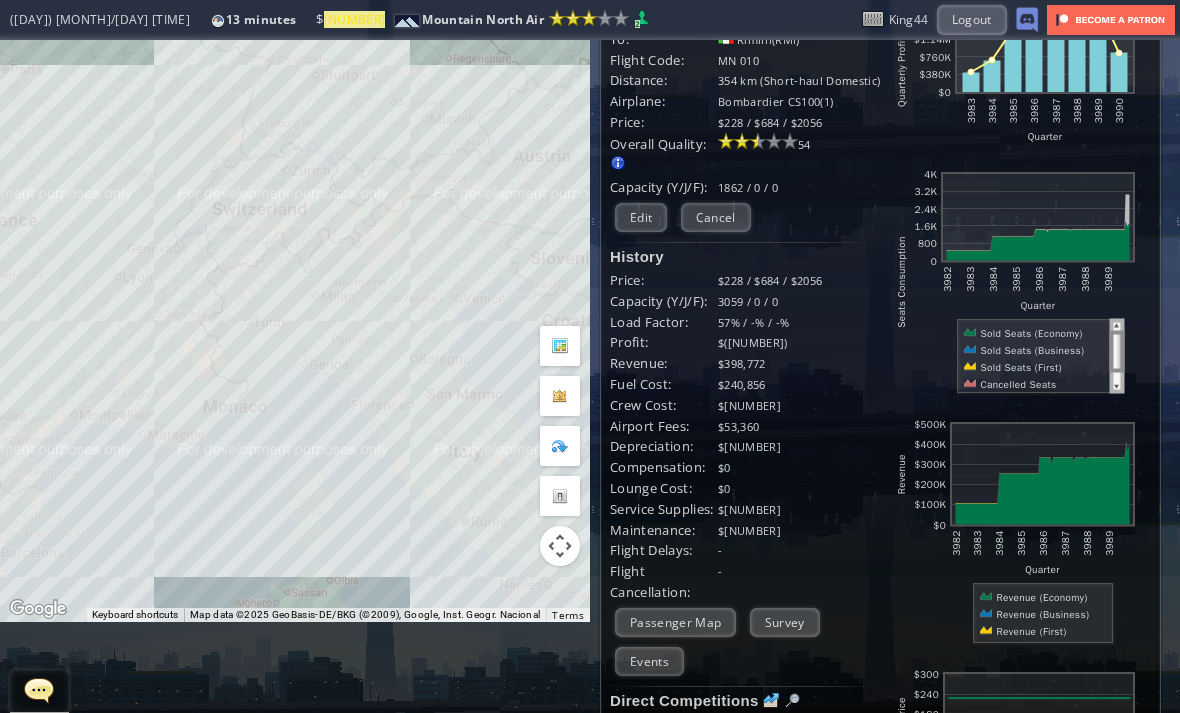 click on "Cancel" at bounding box center [716, 217] 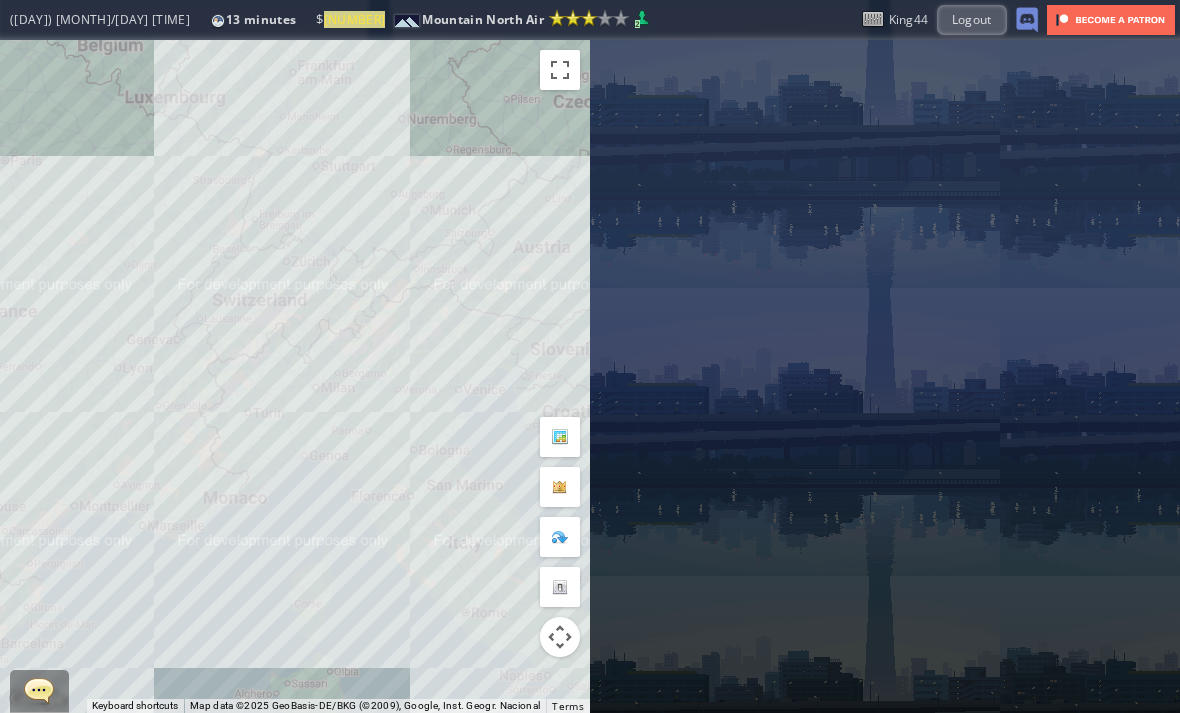 scroll, scrollTop: 0, scrollLeft: 0, axis: both 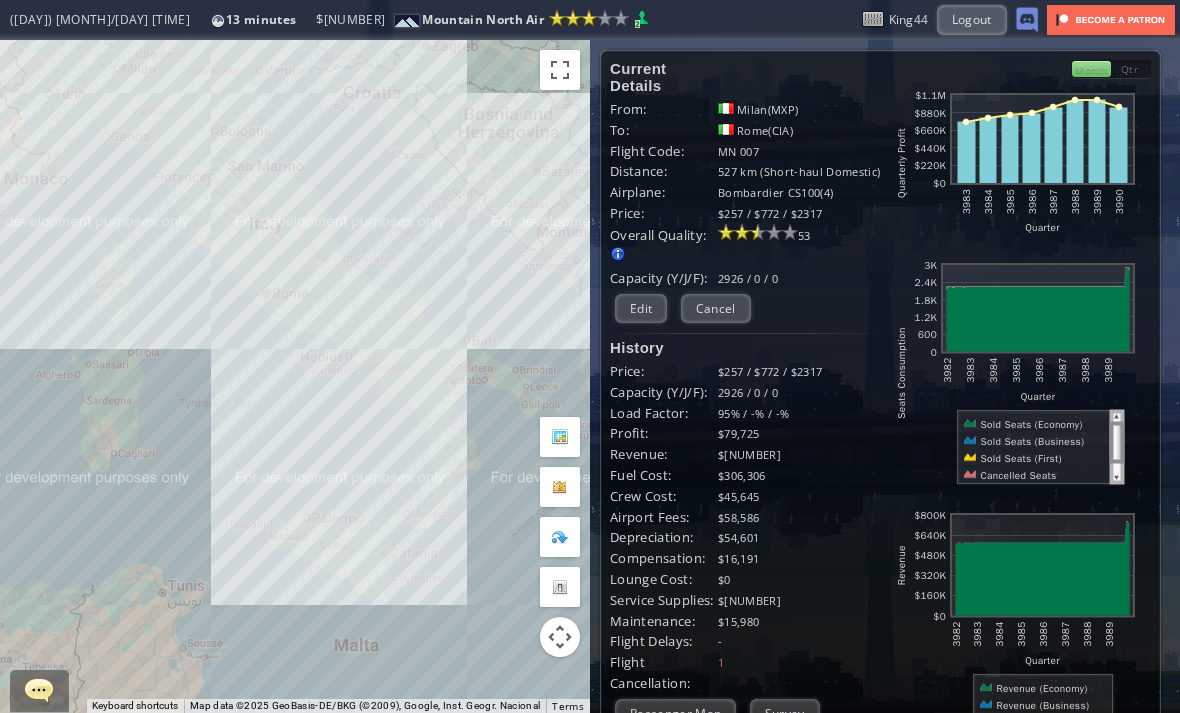 click on "Edit" at bounding box center [641, 308] 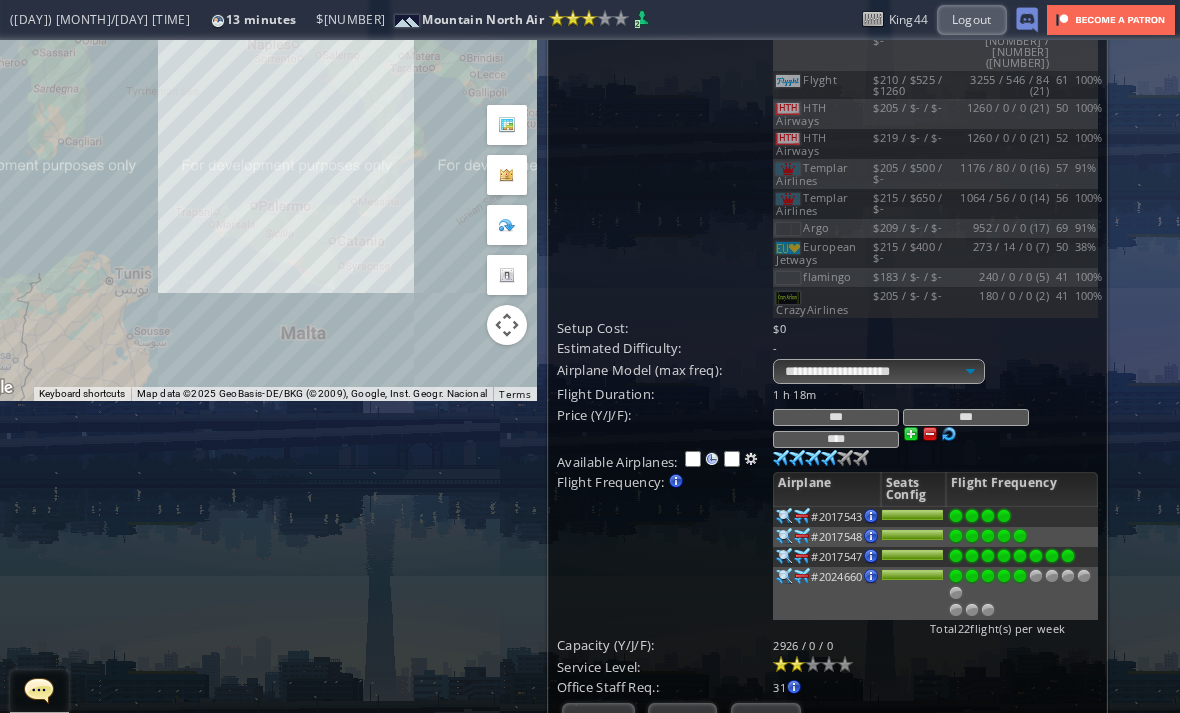 scroll, scrollTop: 348, scrollLeft: 59, axis: both 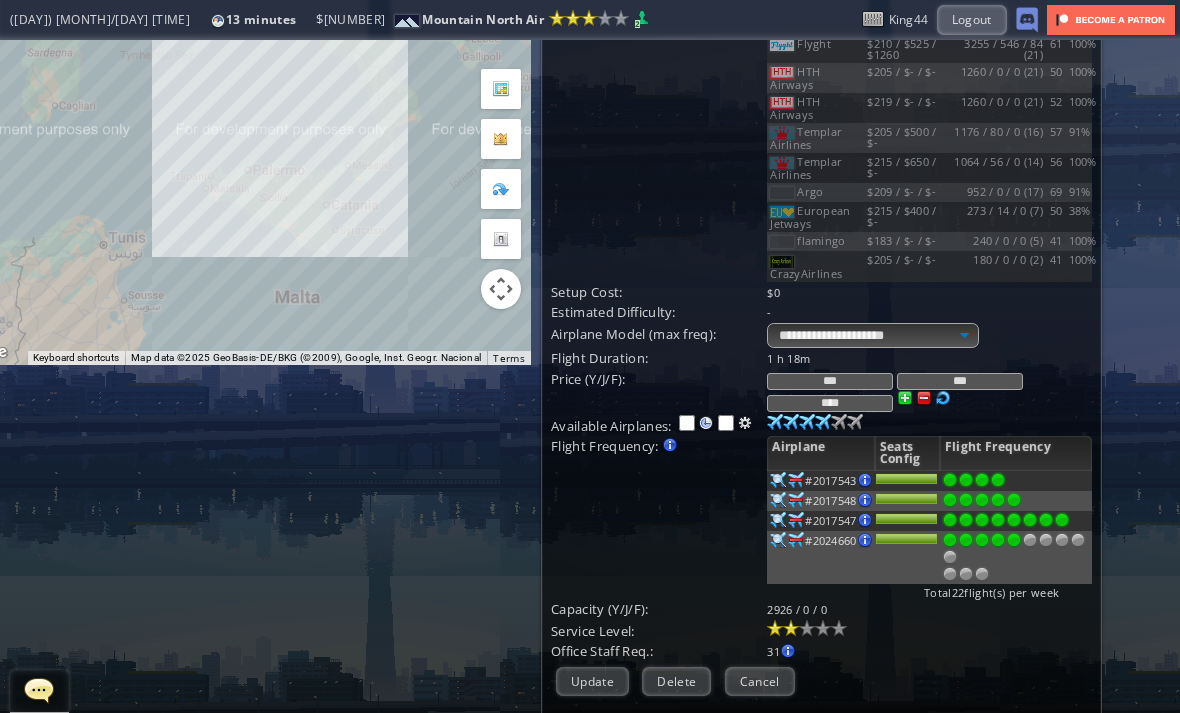 click at bounding box center [1030, 520] 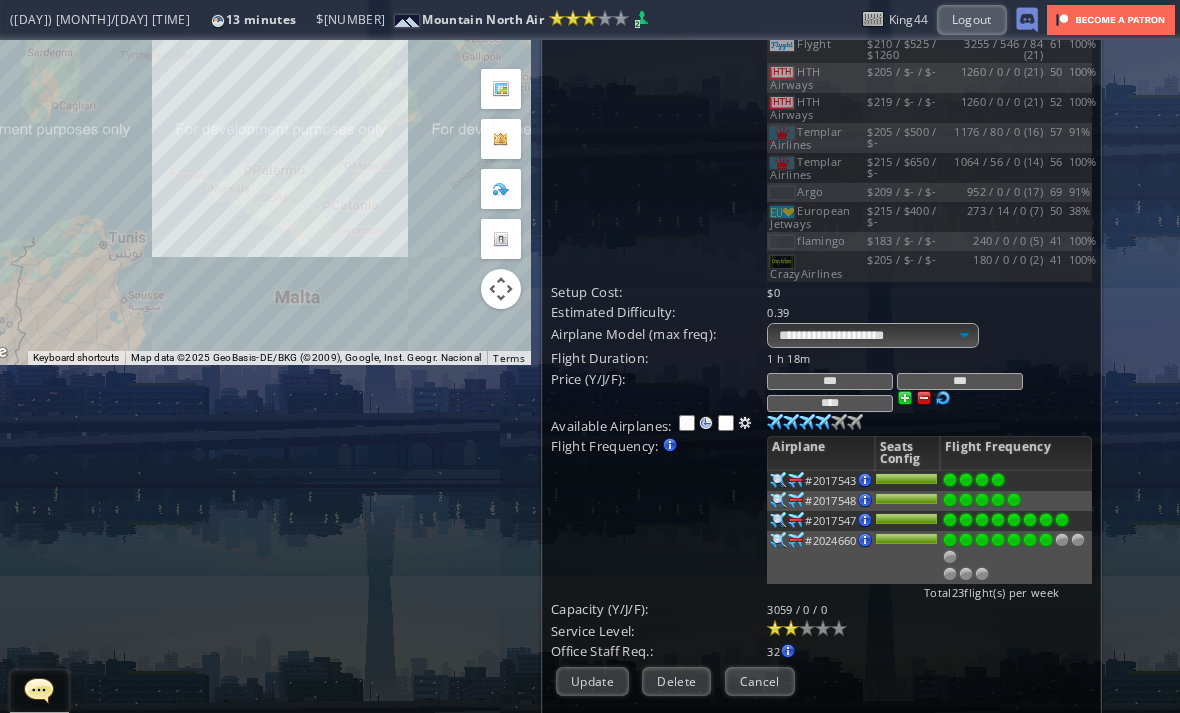 click at bounding box center (1046, 520) 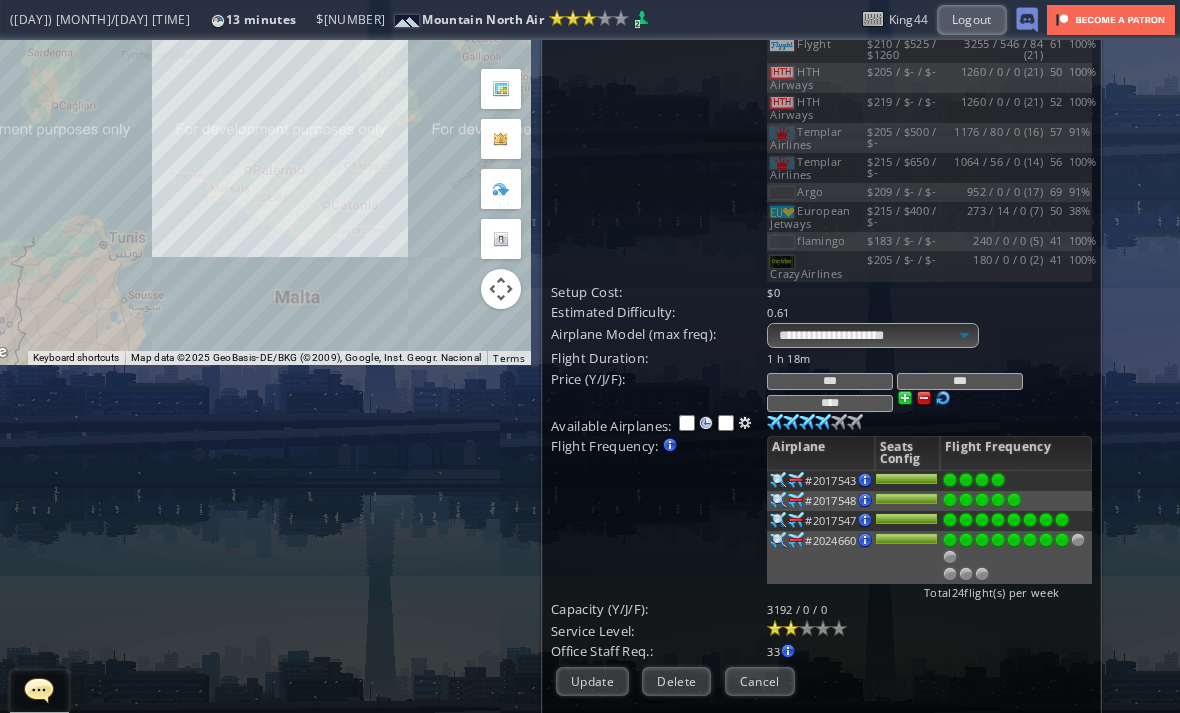 click at bounding box center [1062, 520] 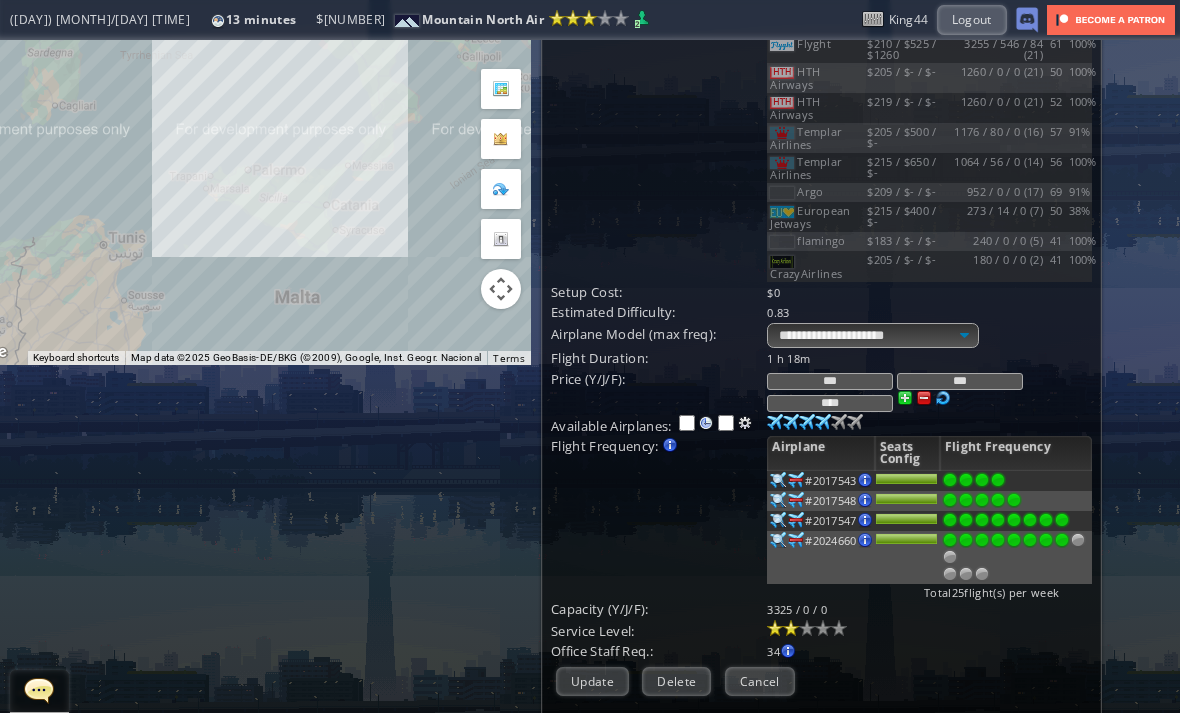 click at bounding box center [1078, 540] 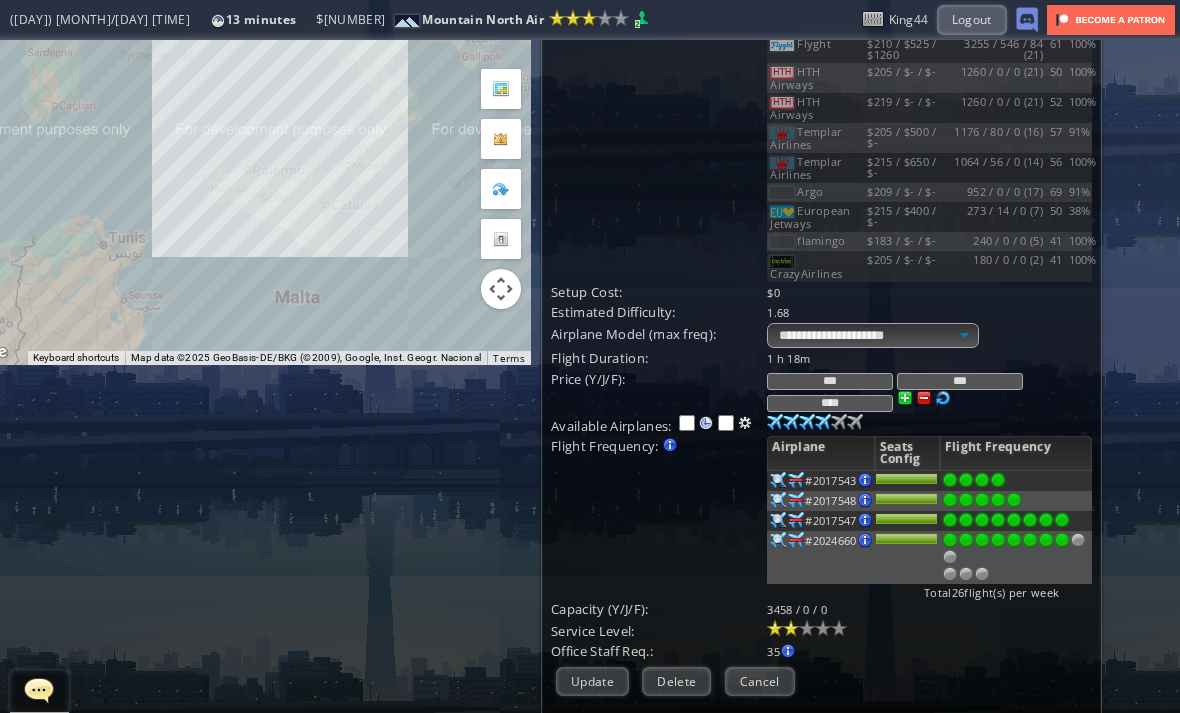 click at bounding box center (1062, 520) 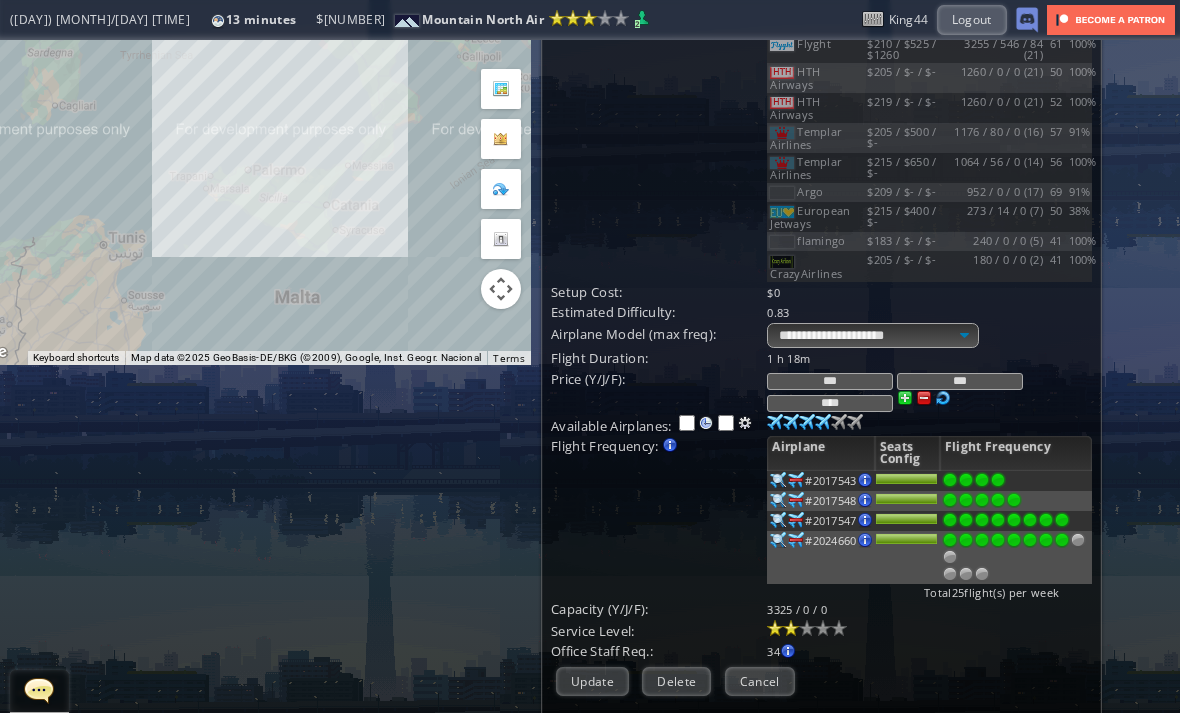 click on "Update" at bounding box center (592, 681) 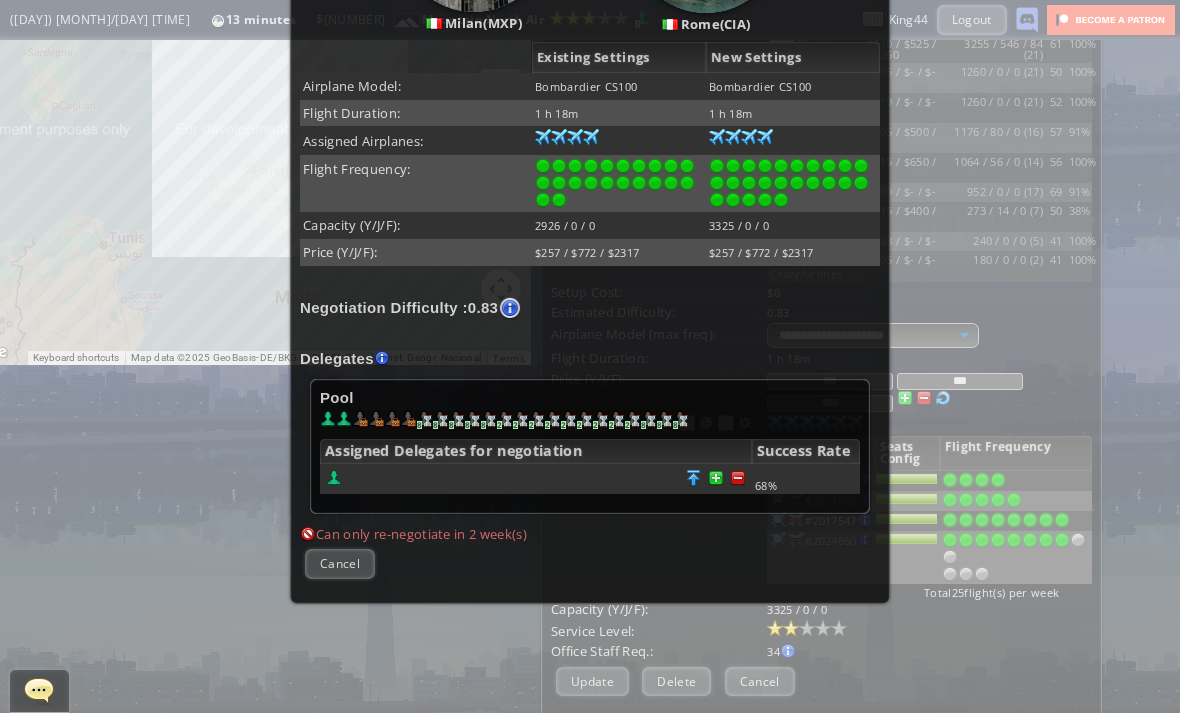 scroll, scrollTop: 353, scrollLeft: 0, axis: vertical 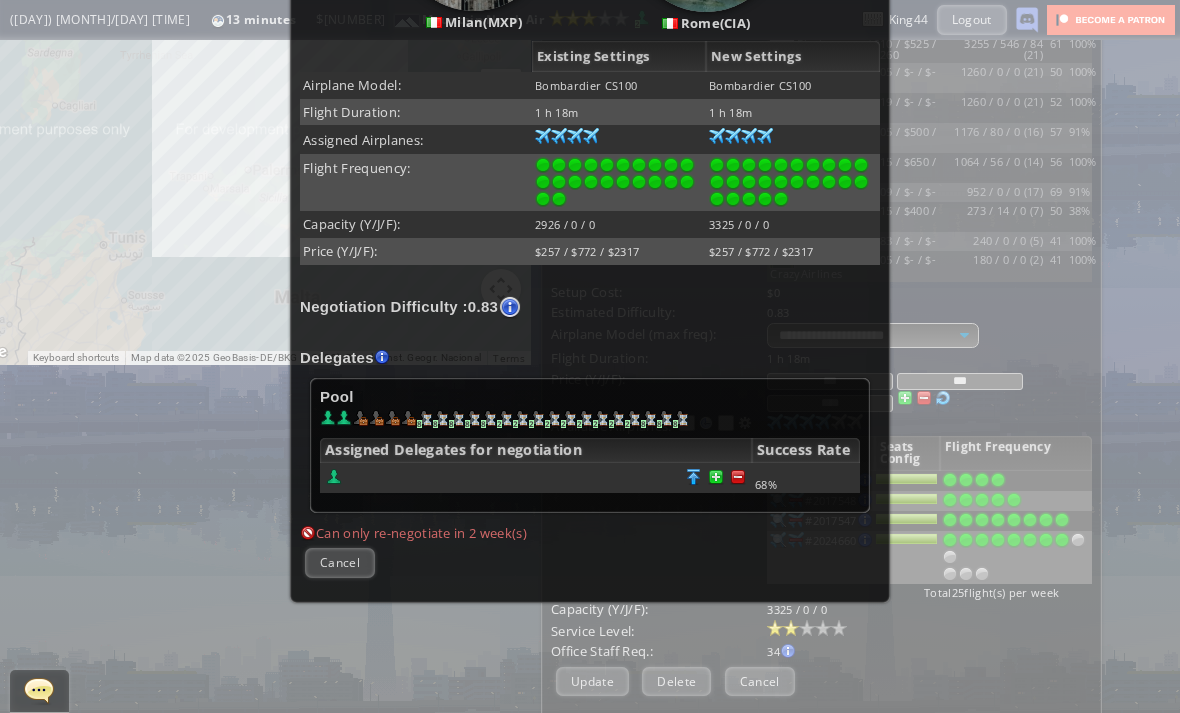 click at bounding box center [694, 477] 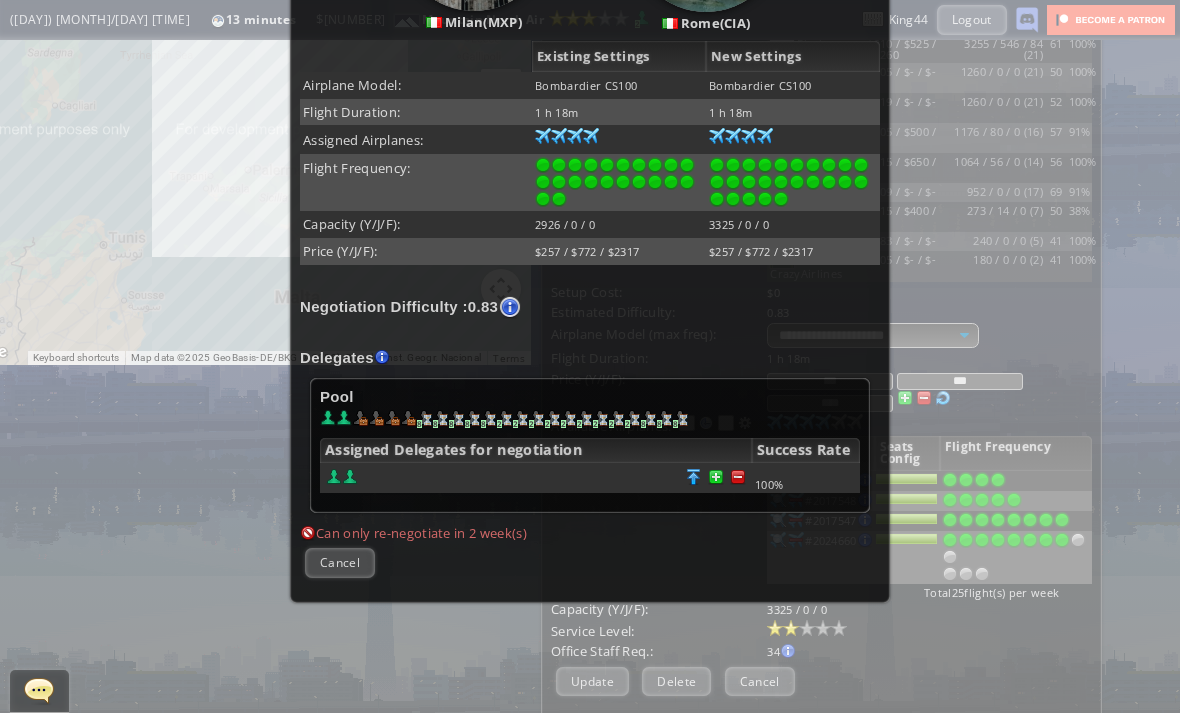 click on "Cancel" at bounding box center (340, 562) 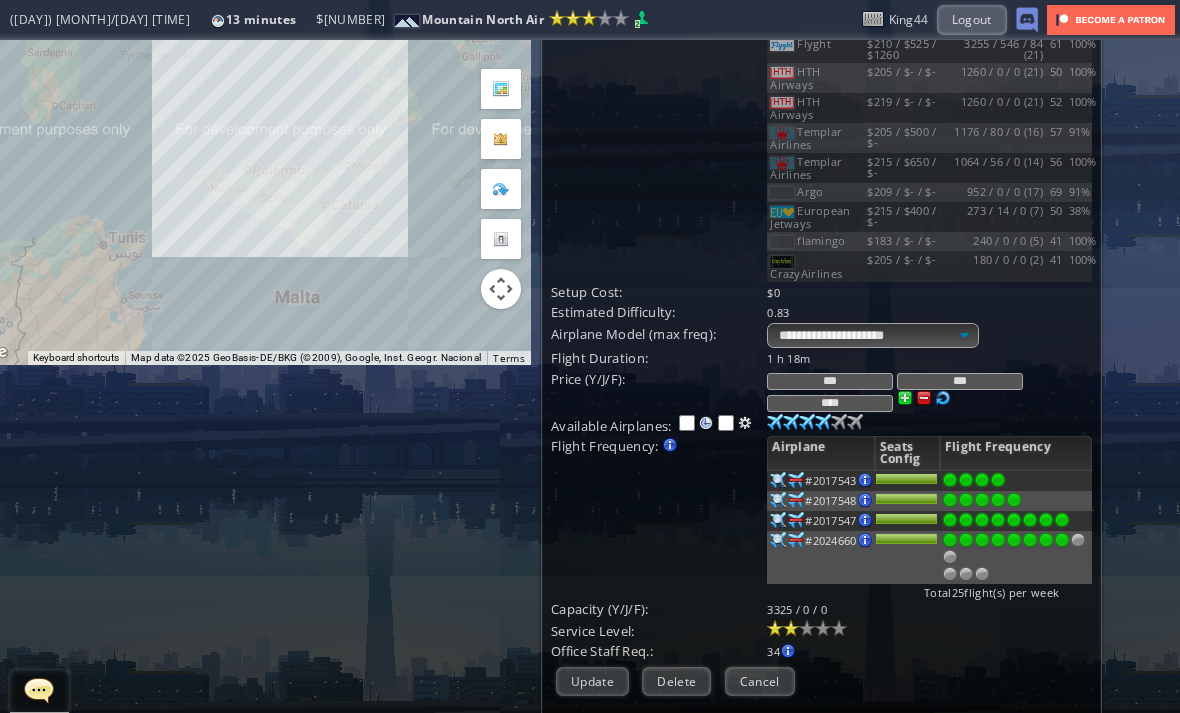 click on "Update" at bounding box center (592, 681) 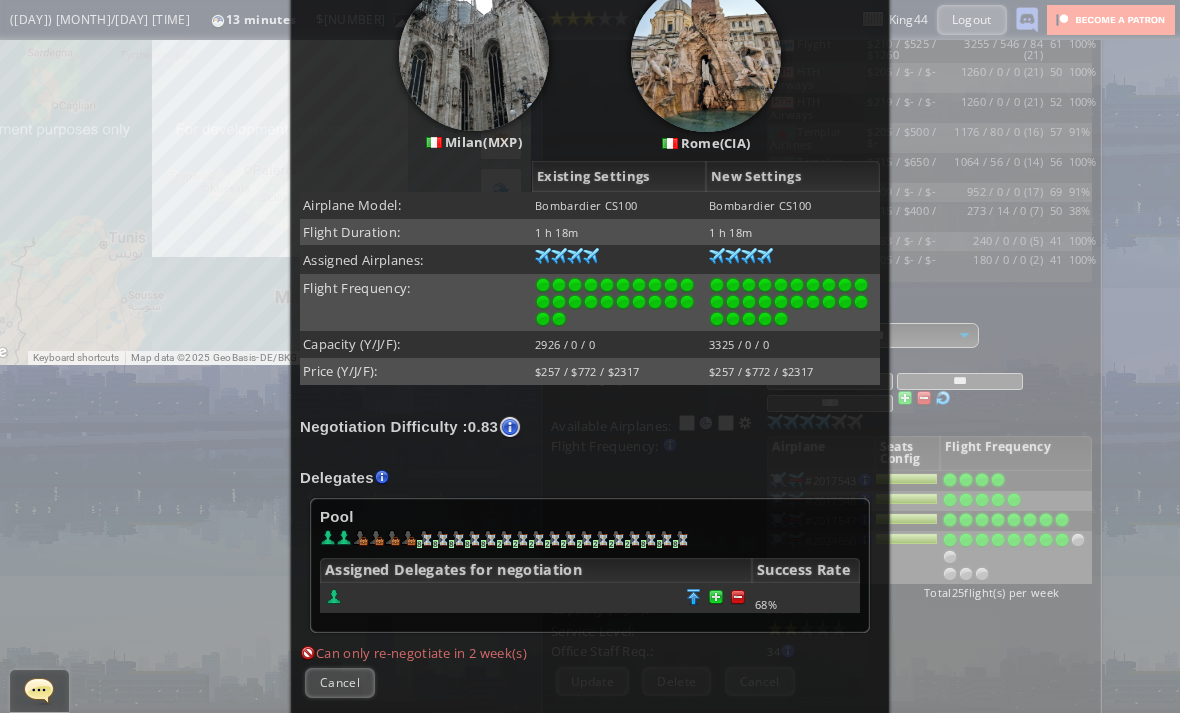 scroll, scrollTop: 251, scrollLeft: 0, axis: vertical 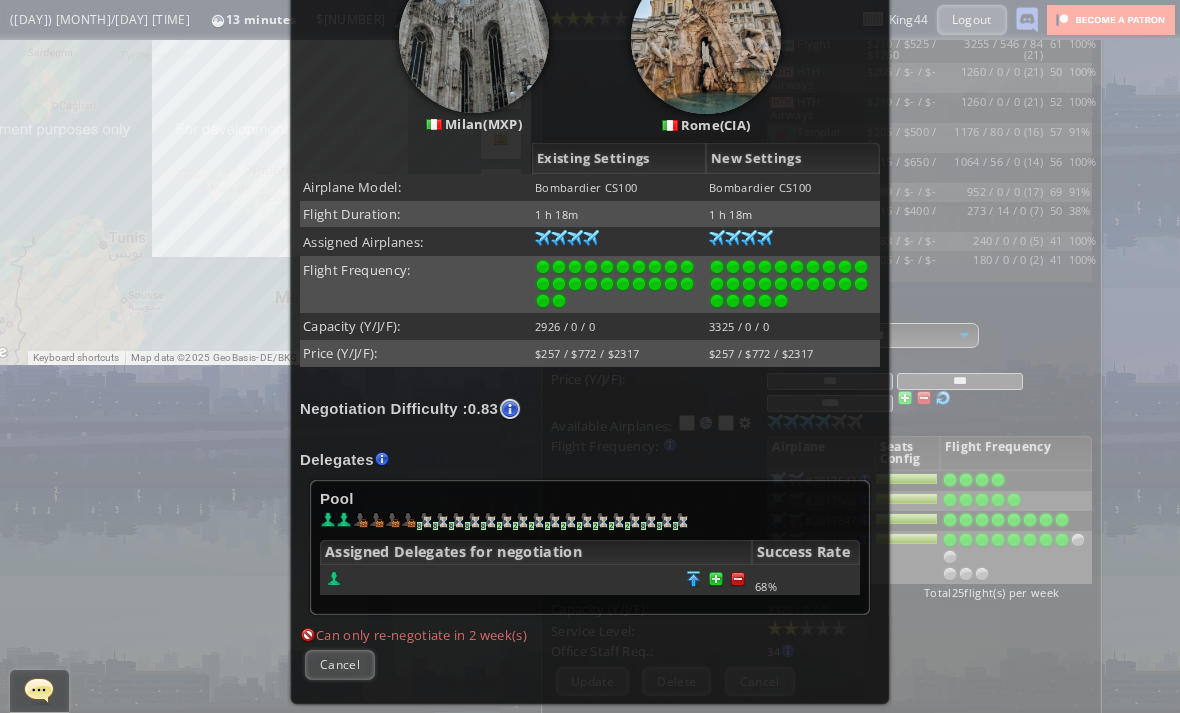 click at bounding box center (738, 579) 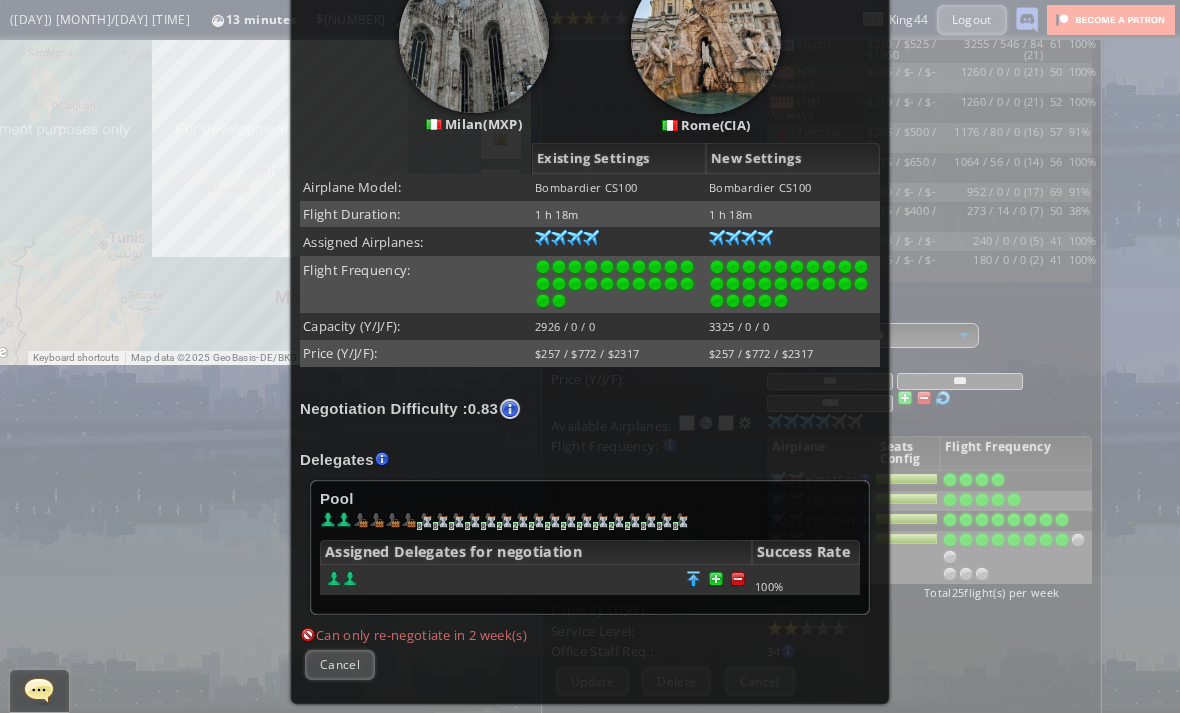 click on "Cancel" at bounding box center (340, 664) 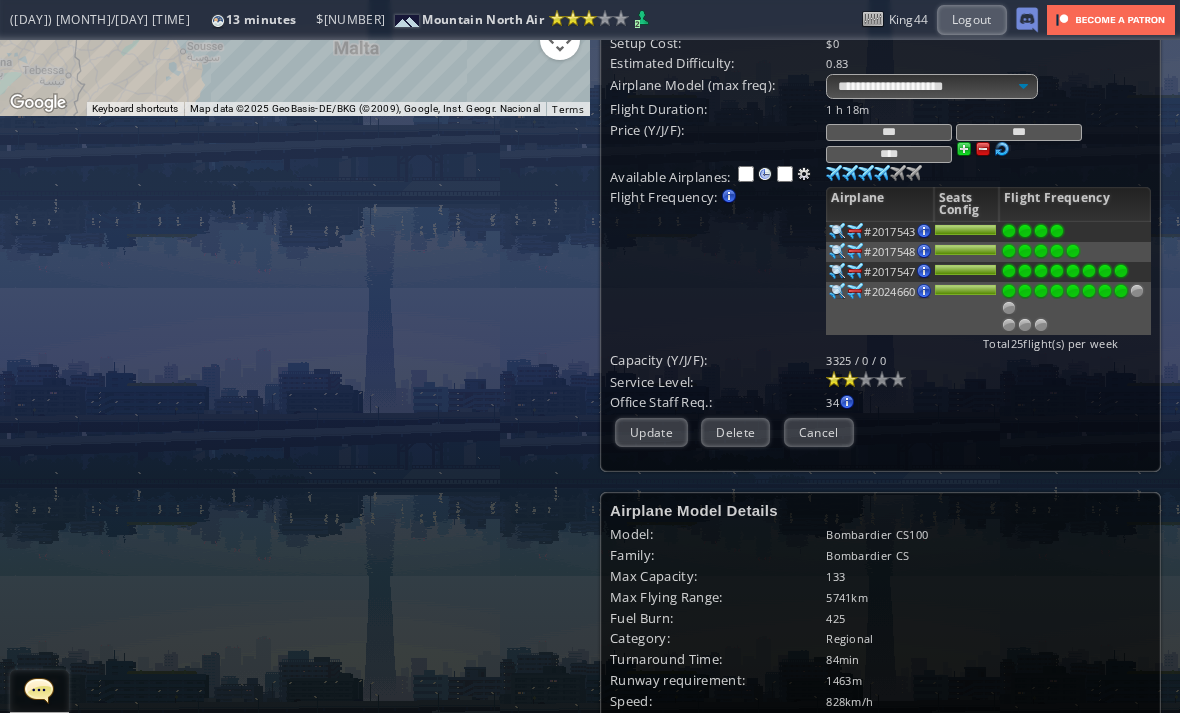 scroll, scrollTop: 597, scrollLeft: -1, axis: both 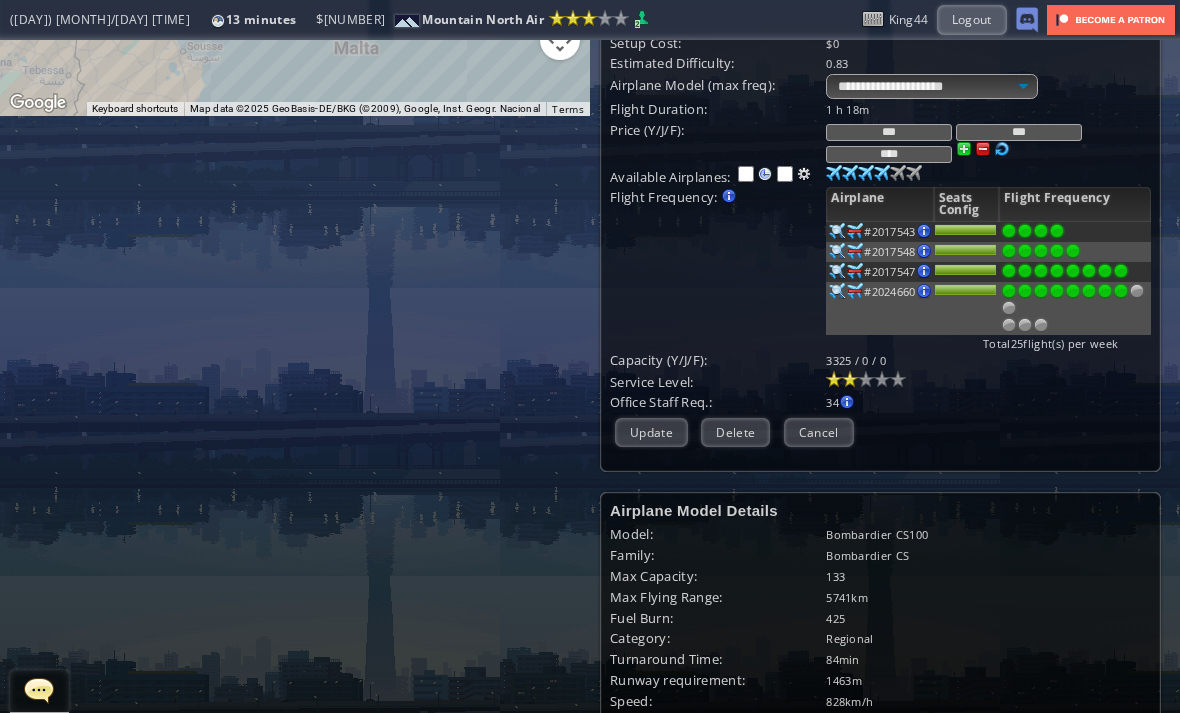 click on "Cancel" at bounding box center (819, 432) 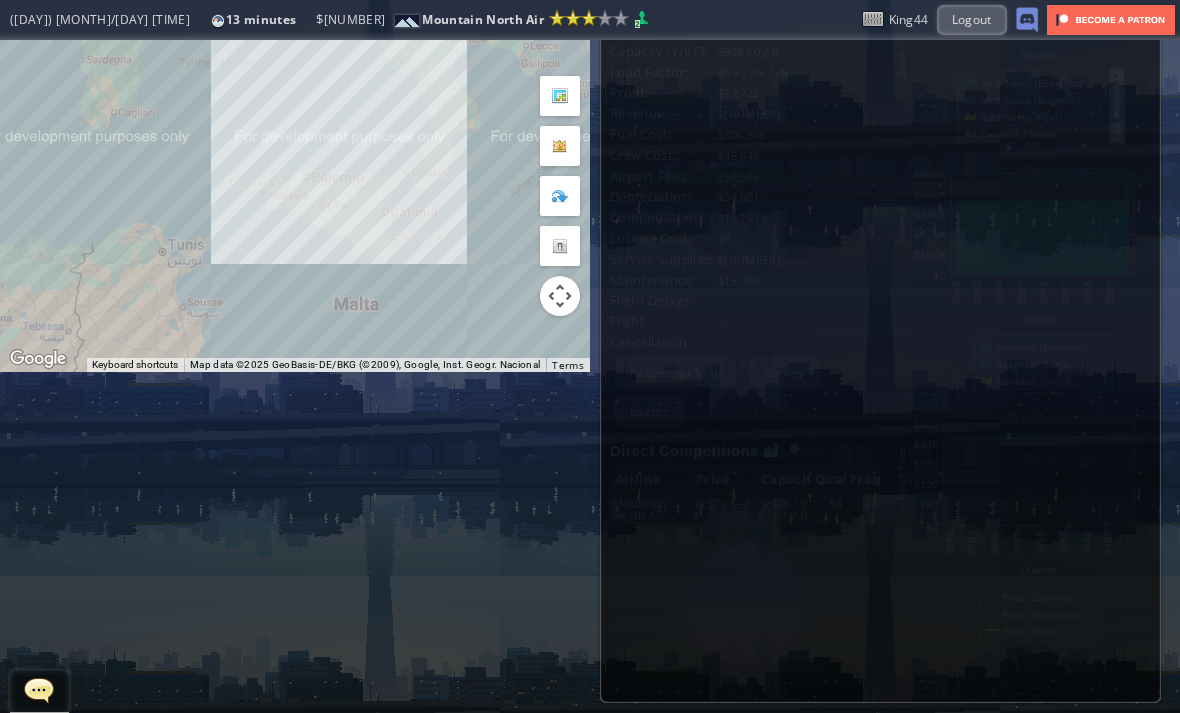 scroll, scrollTop: 262, scrollLeft: 0, axis: vertical 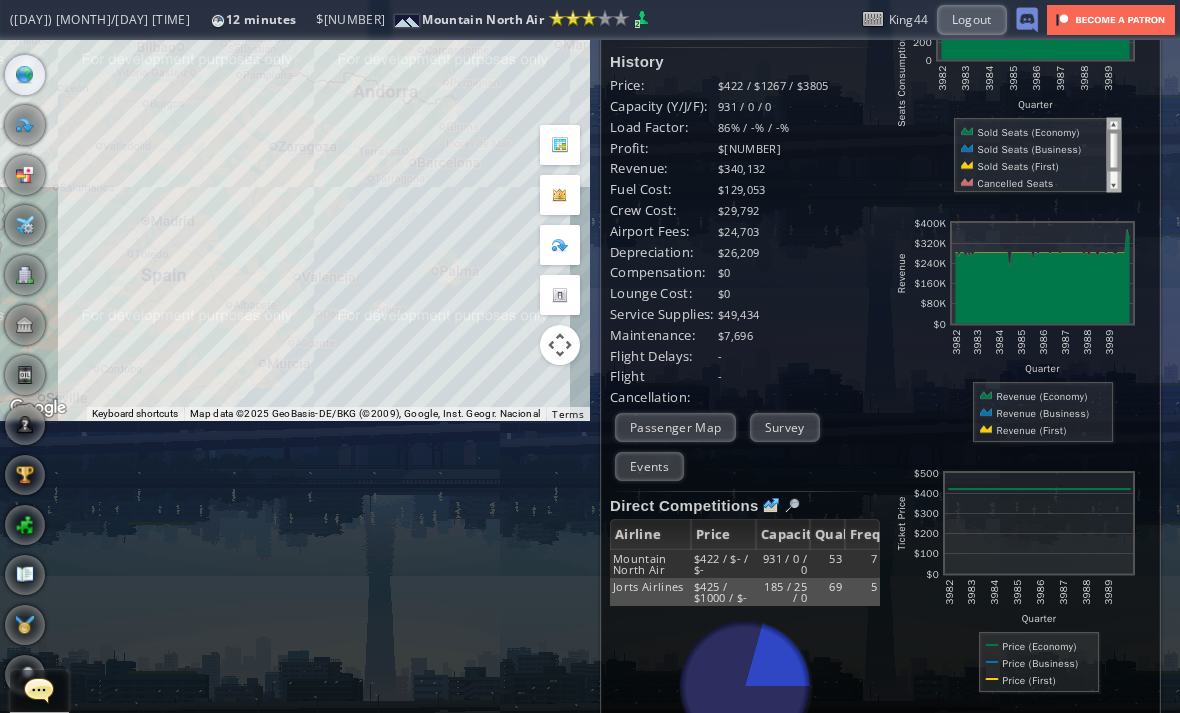 click on "Events" at bounding box center [649, 466] 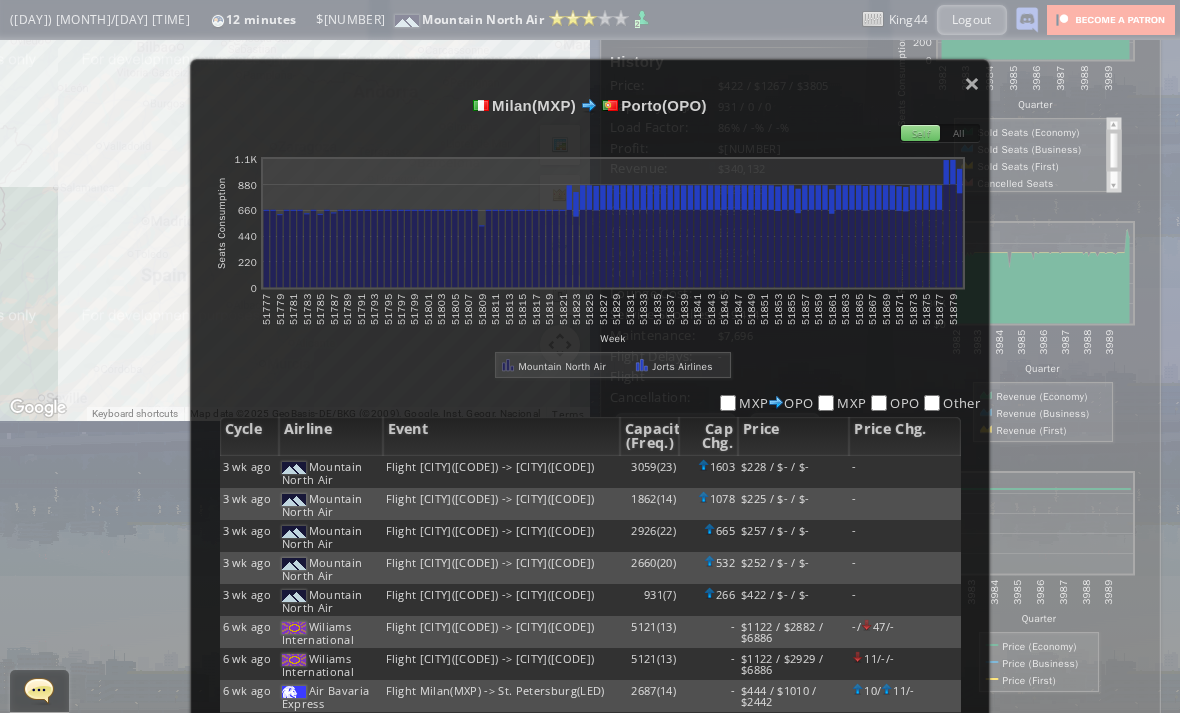click on "×" at bounding box center (972, 83) 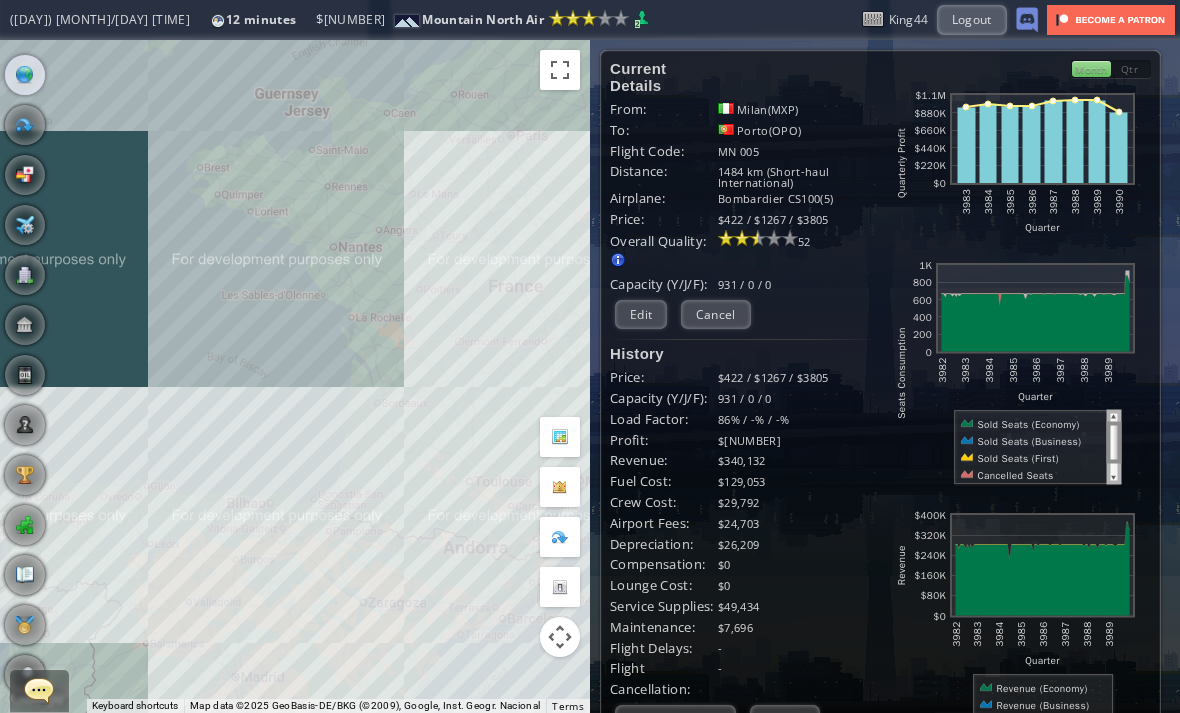 scroll, scrollTop: 0, scrollLeft: 0, axis: both 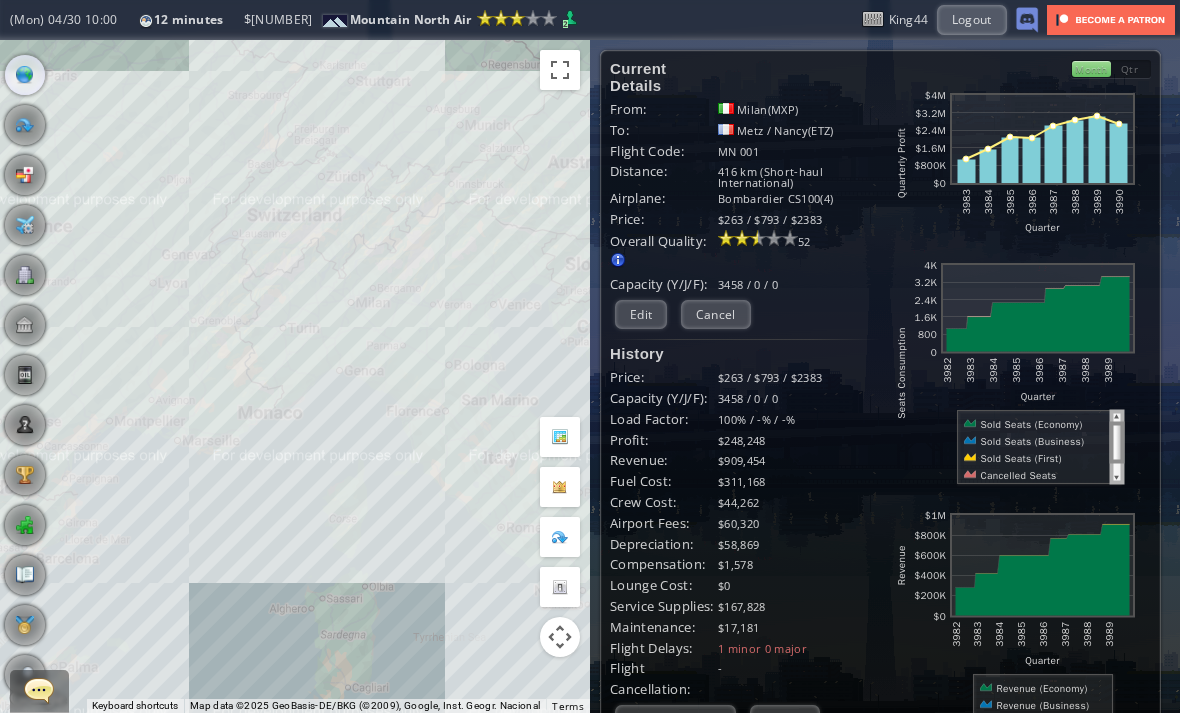 click on "Edit" at bounding box center (641, 314) 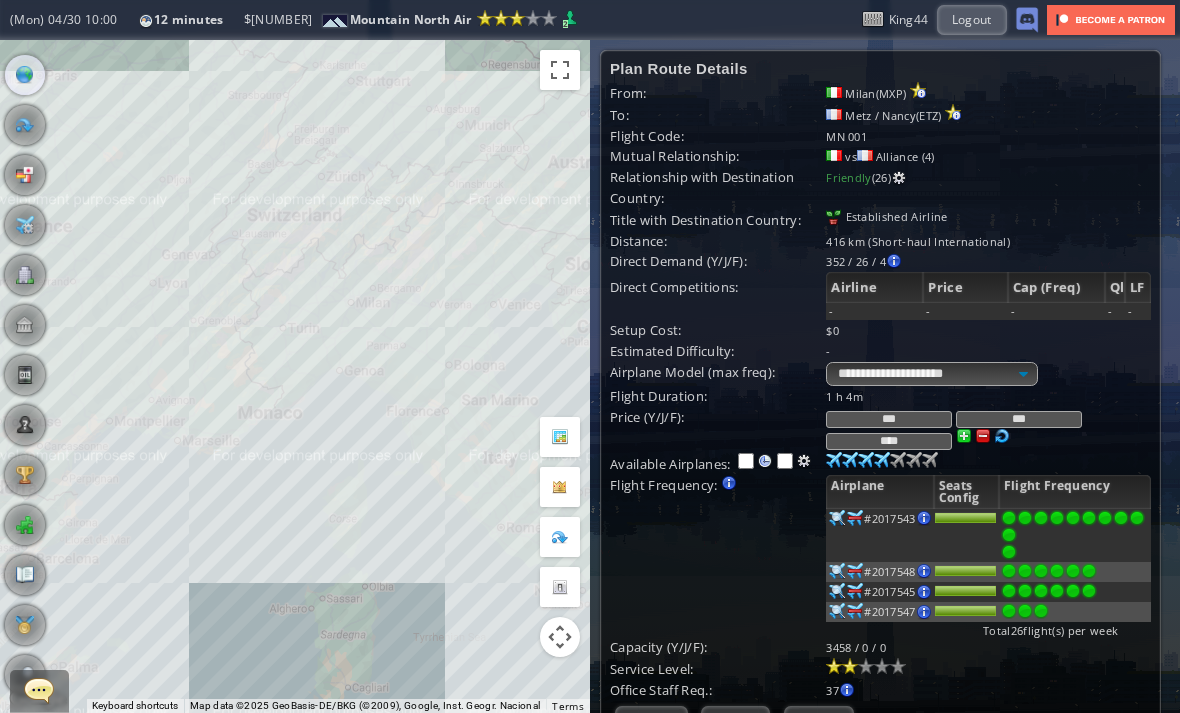 click at bounding box center [834, 460] 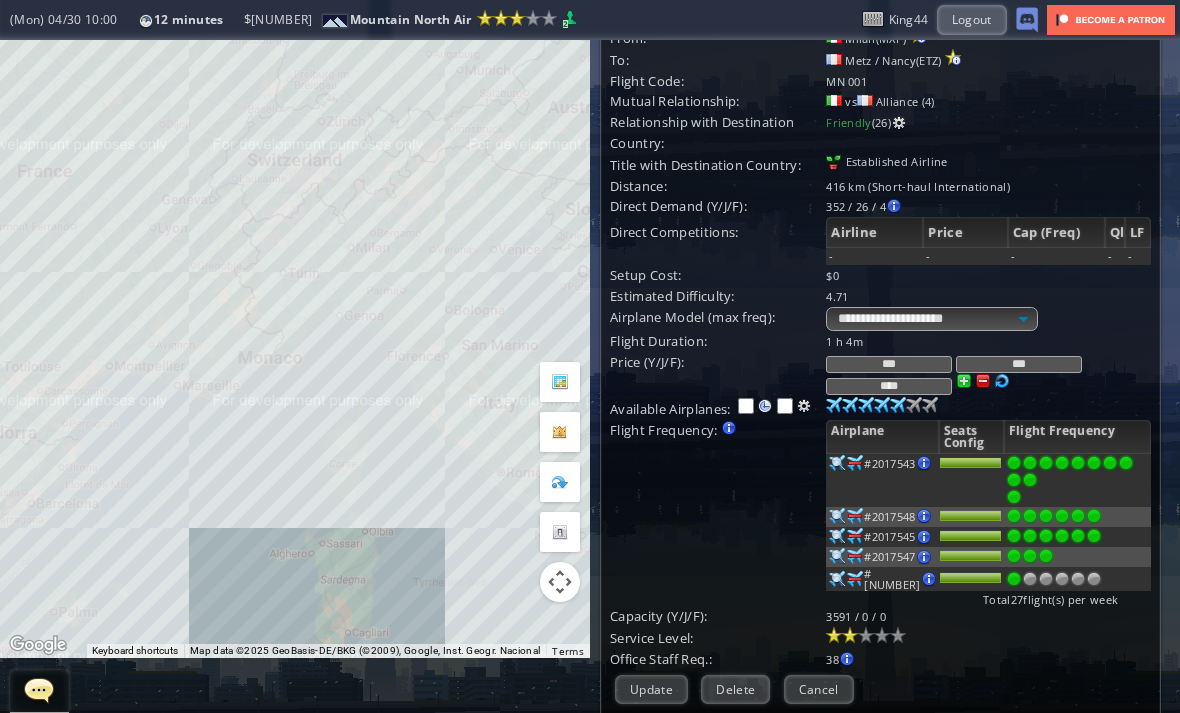 scroll, scrollTop: 56, scrollLeft: 0, axis: vertical 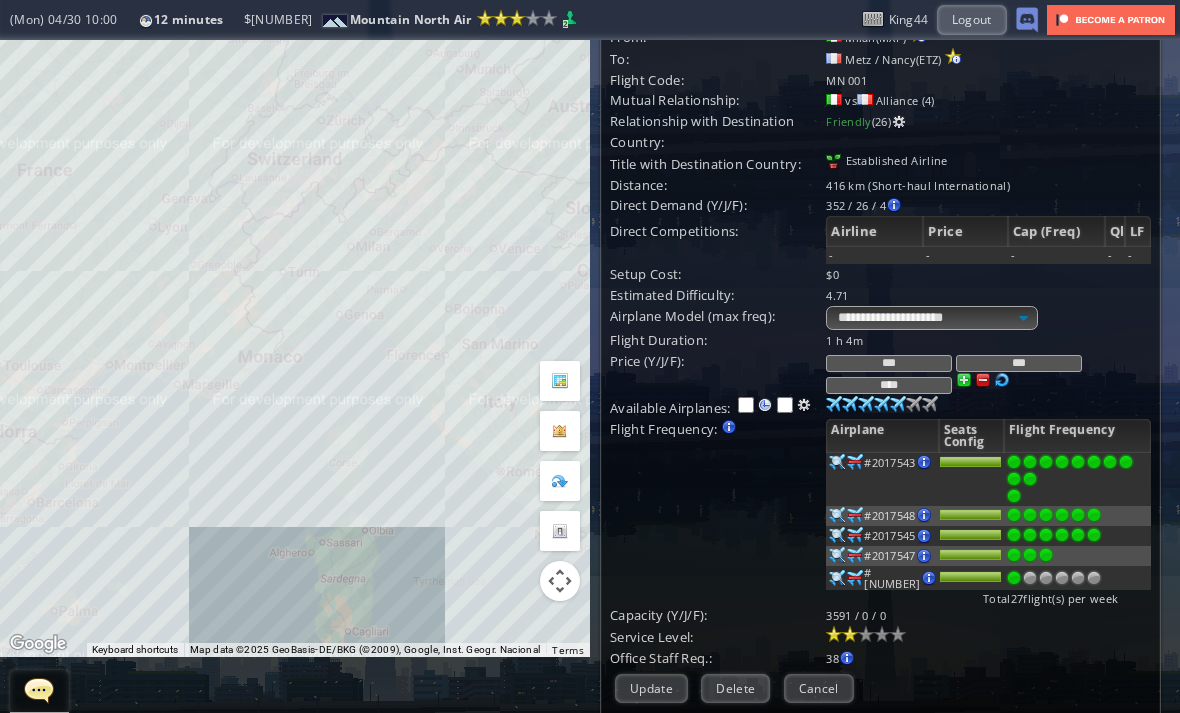 click on "Cancel" at bounding box center [819, 688] 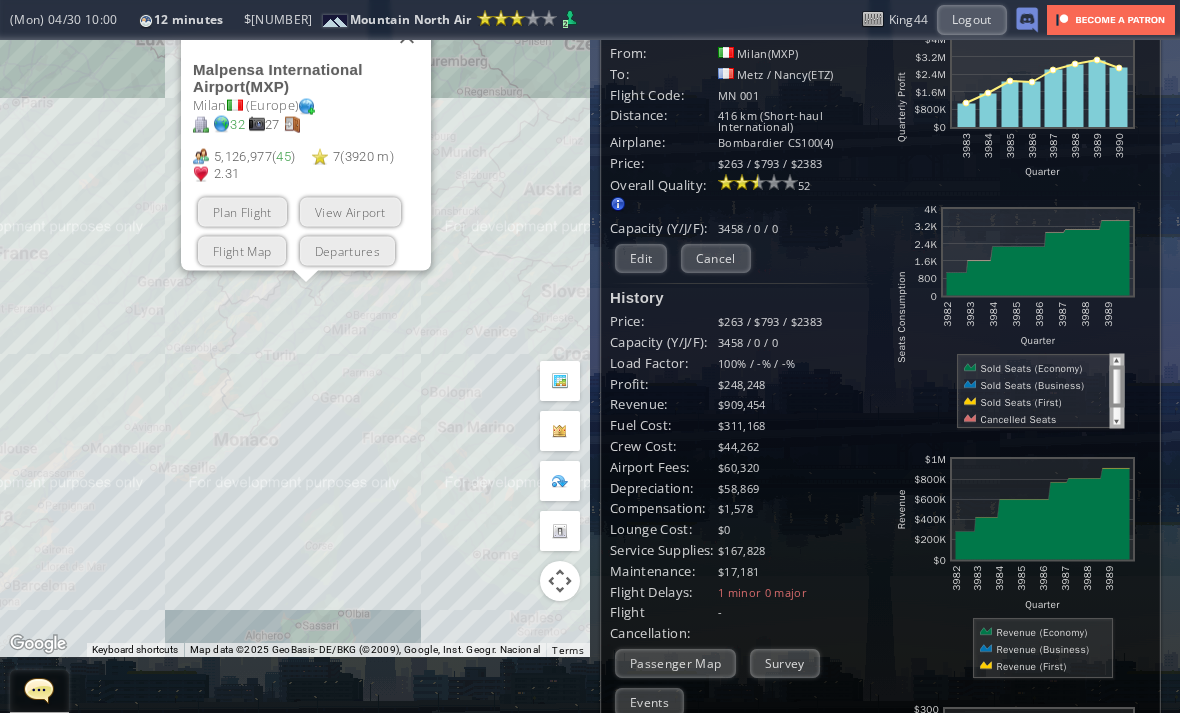 click on "Departures" at bounding box center [347, 250] 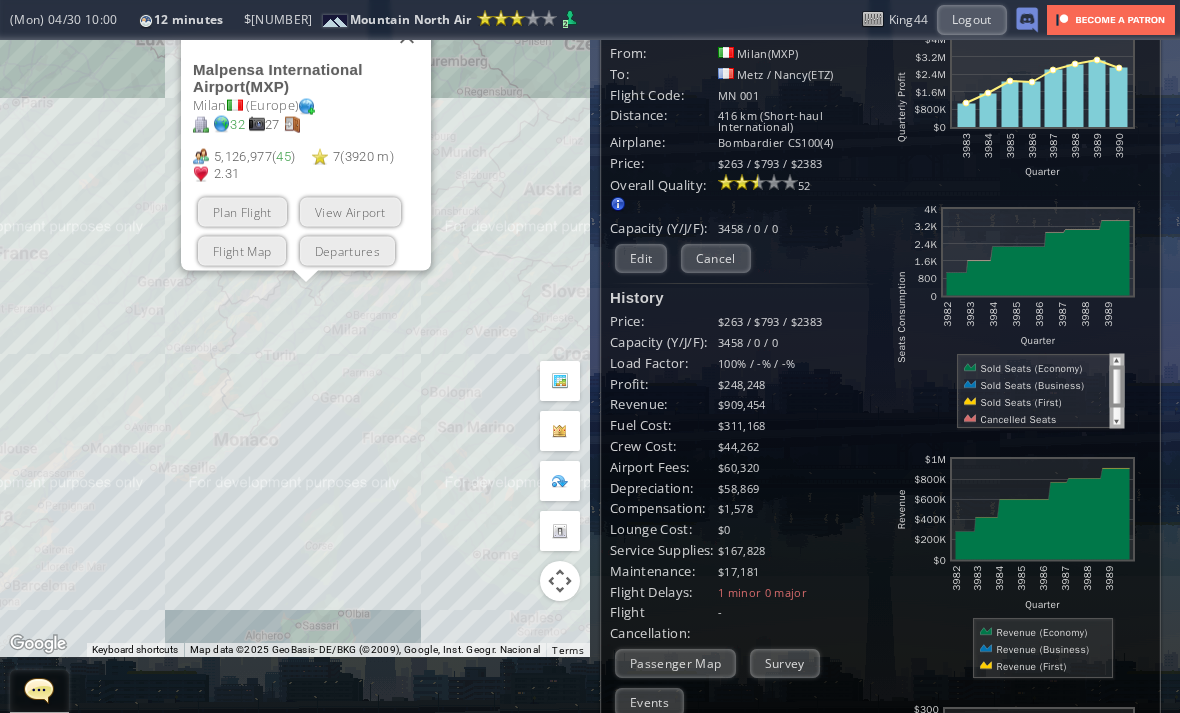 scroll, scrollTop: 0, scrollLeft: 0, axis: both 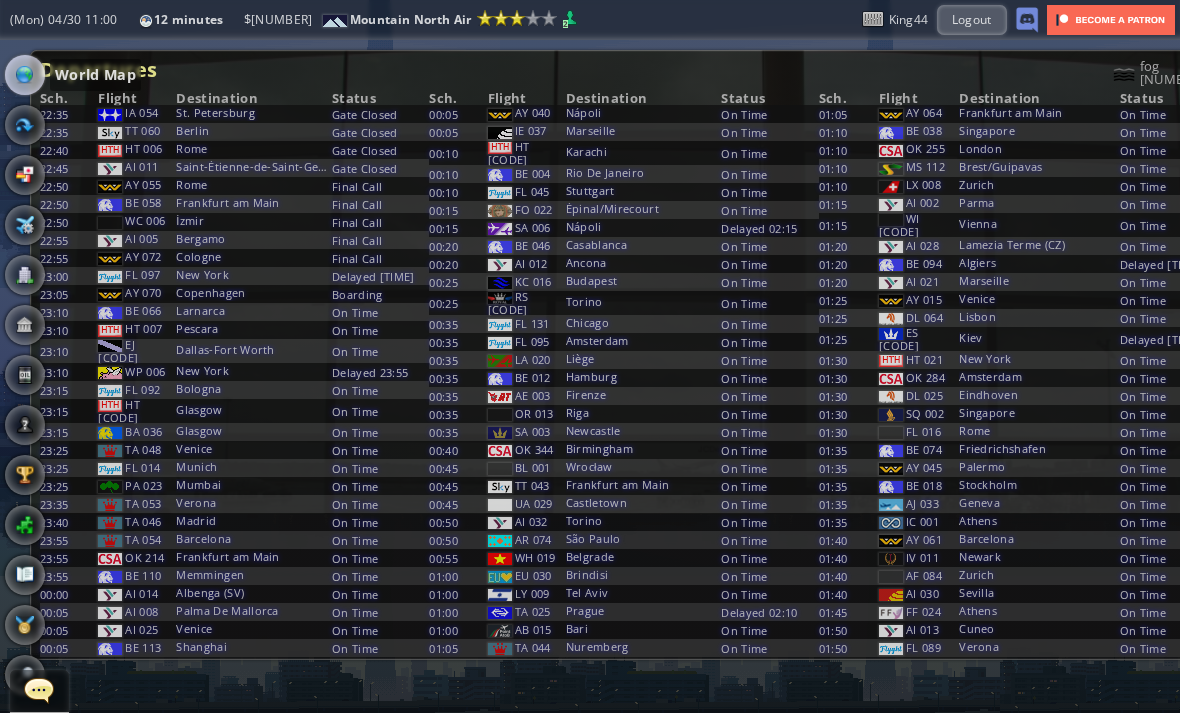 click at bounding box center [25, 75] 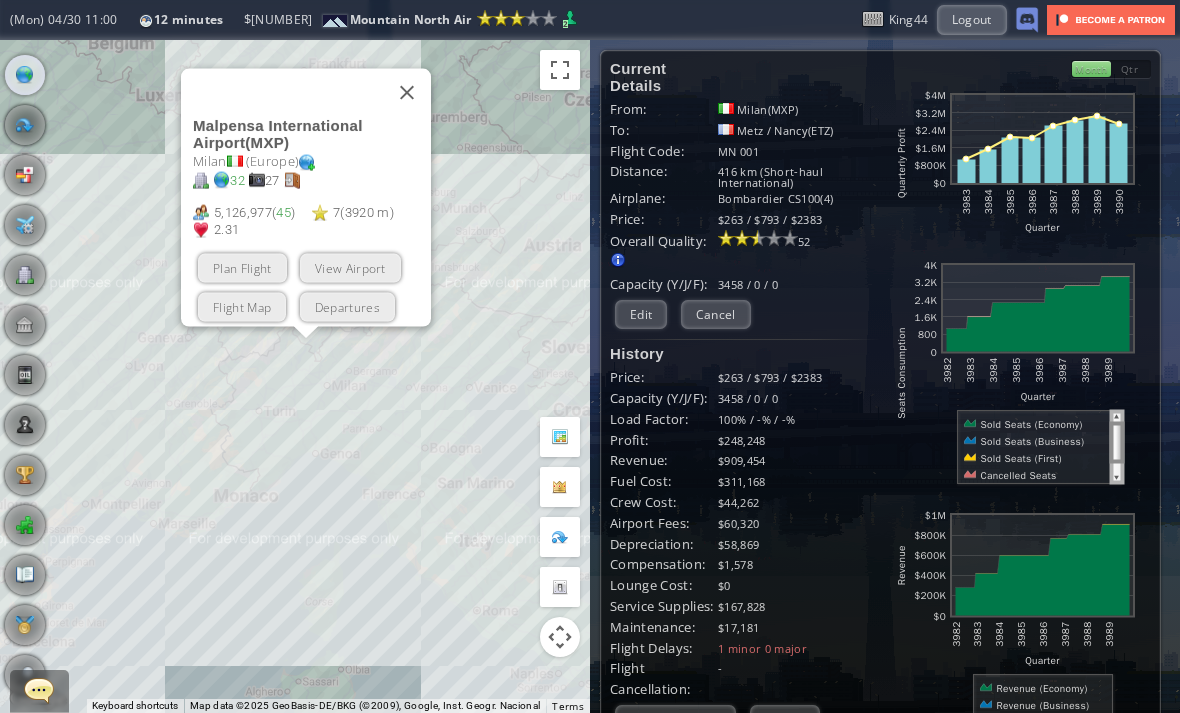 click on "View Airport" at bounding box center (350, 267) 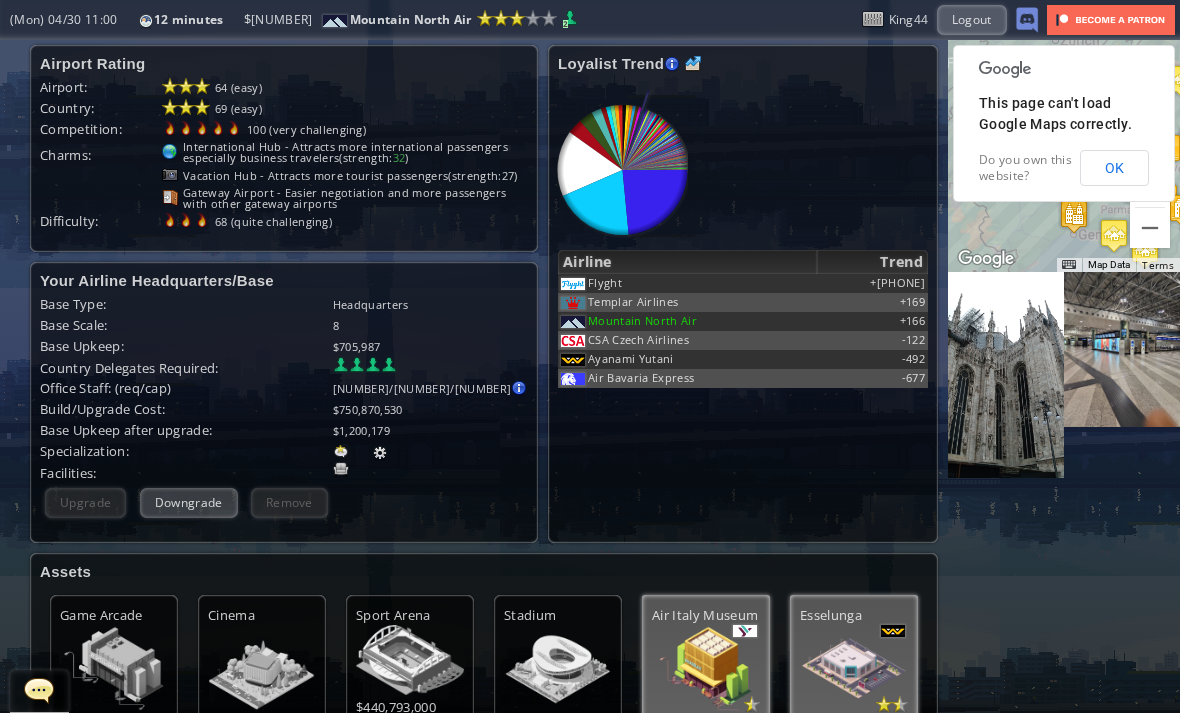 scroll, scrollTop: 0, scrollLeft: 0, axis: both 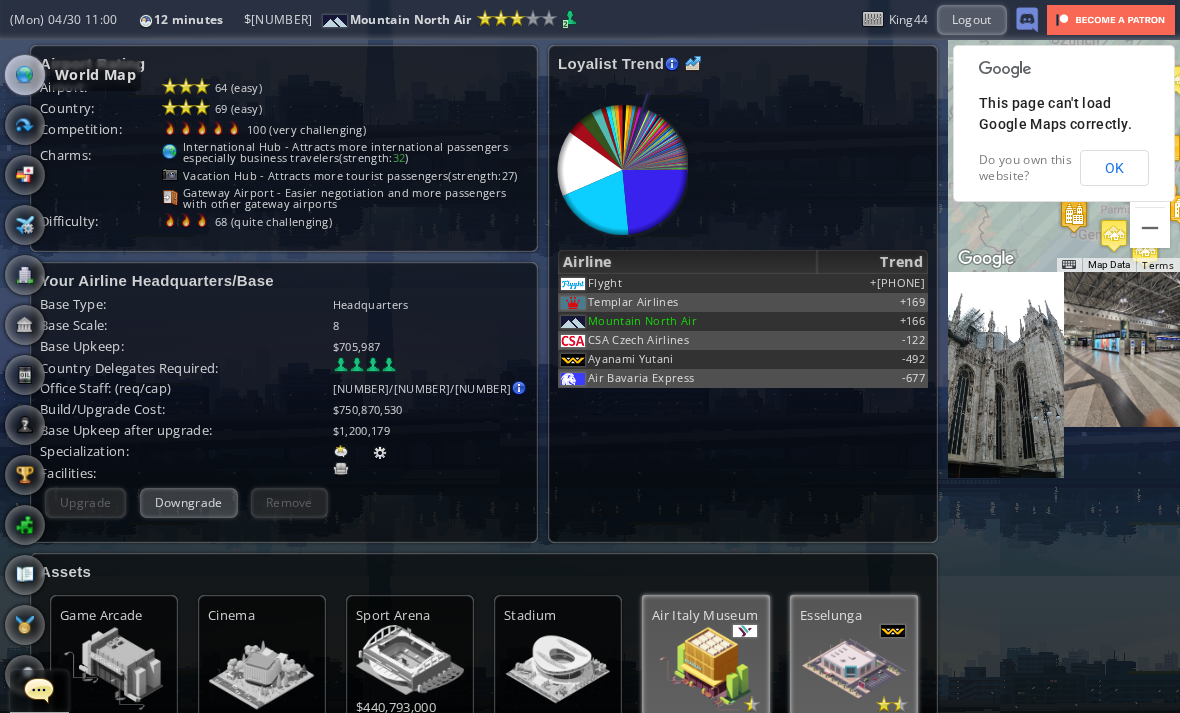 click at bounding box center (25, 75) 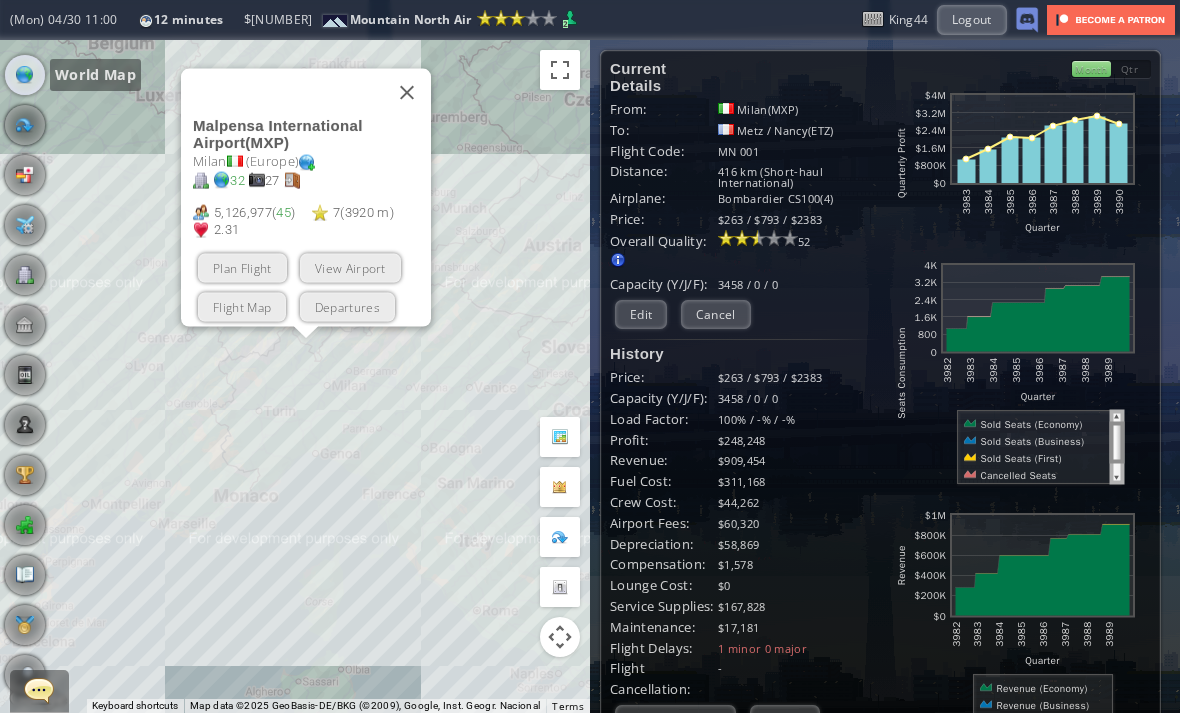 click at bounding box center (407, 92) 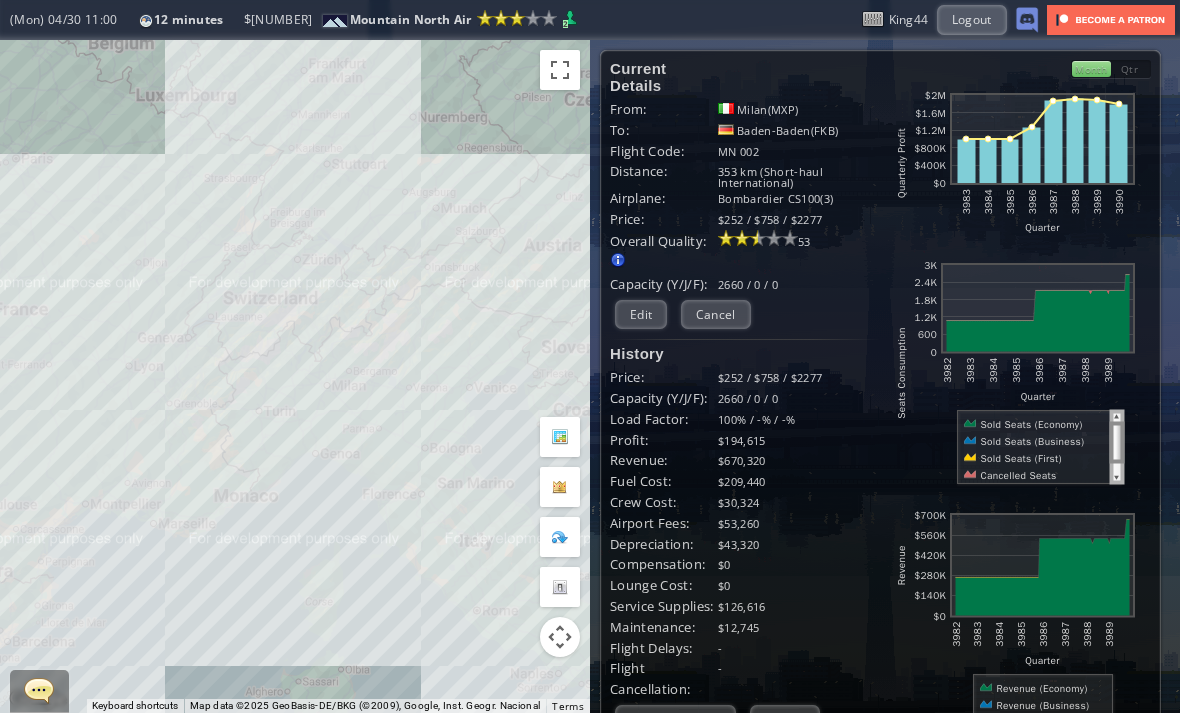 click on "Edit" at bounding box center [641, 314] 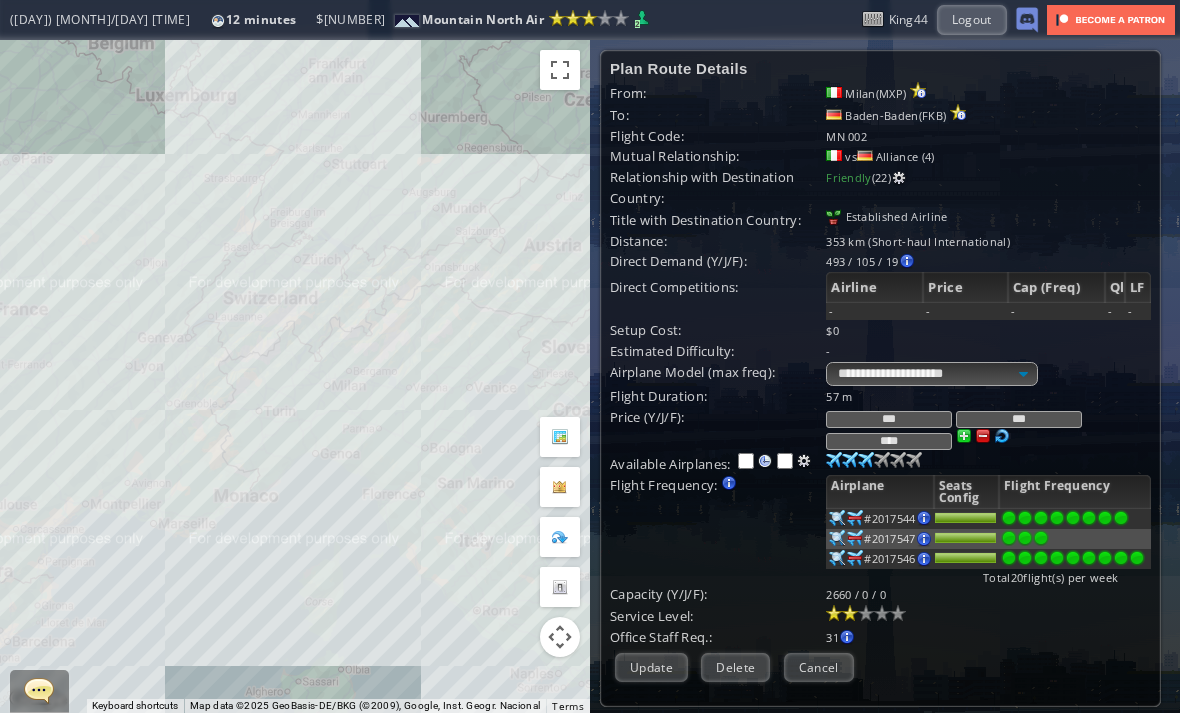 click at bounding box center [834, 460] 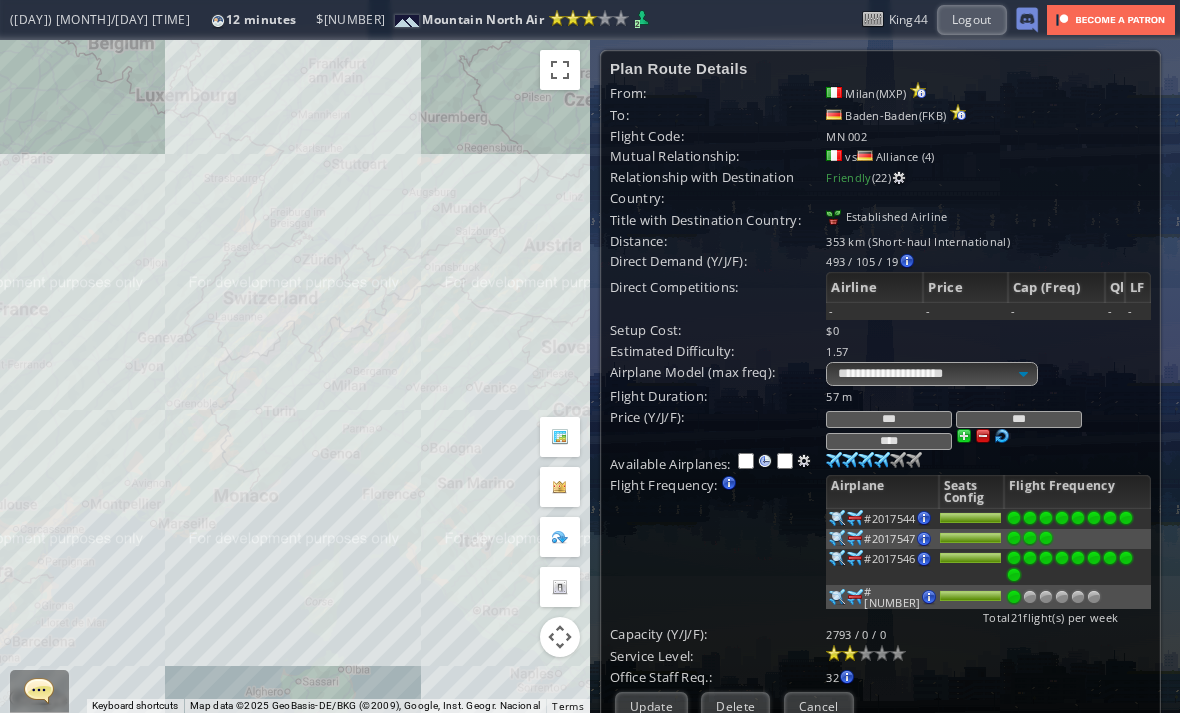 click on "Update" at bounding box center [651, 706] 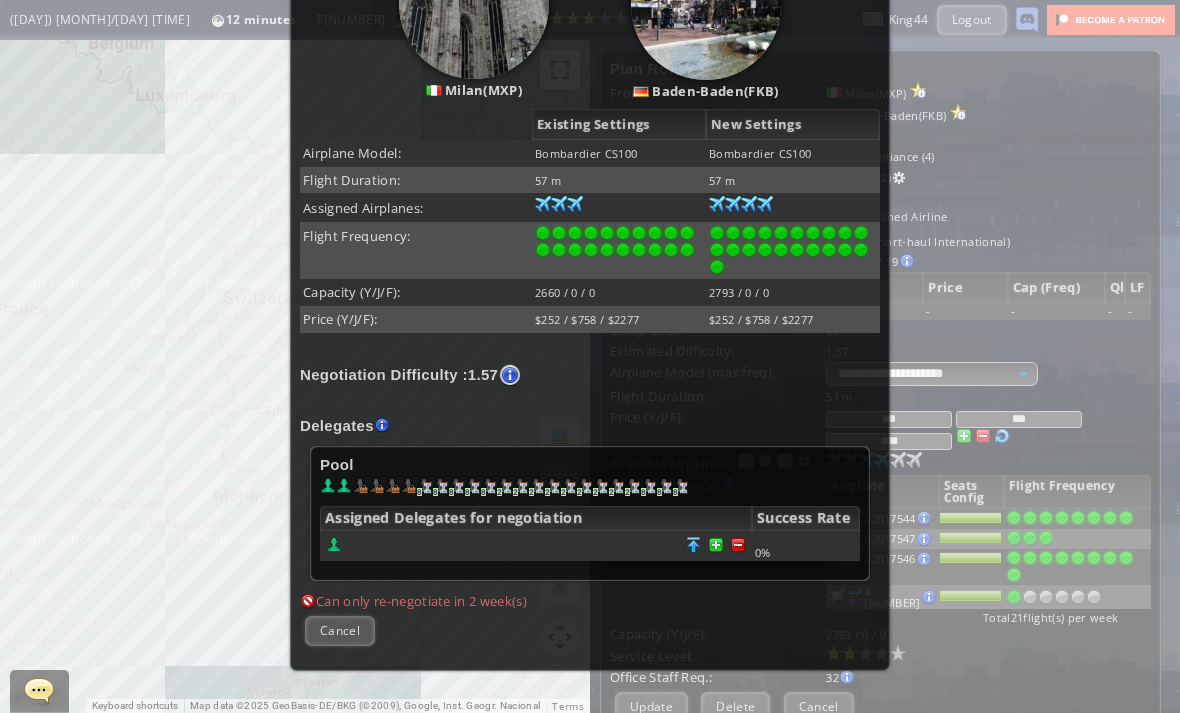 scroll, scrollTop: 304, scrollLeft: 0, axis: vertical 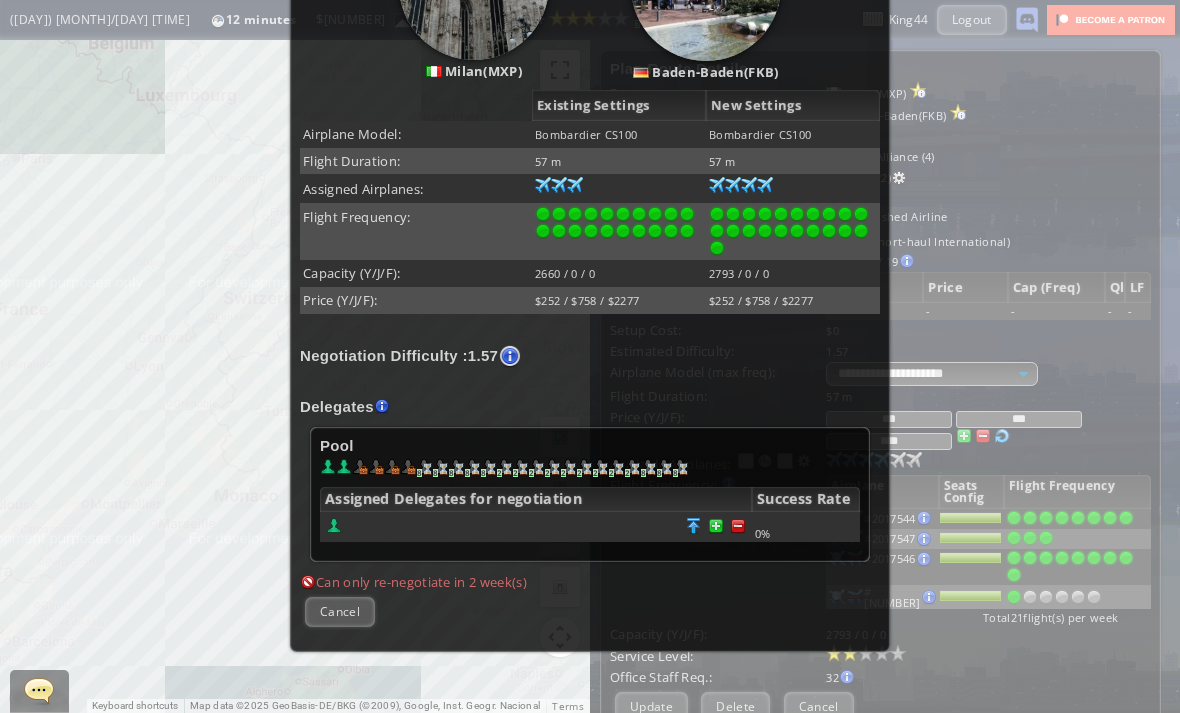 click at bounding box center [738, 526] 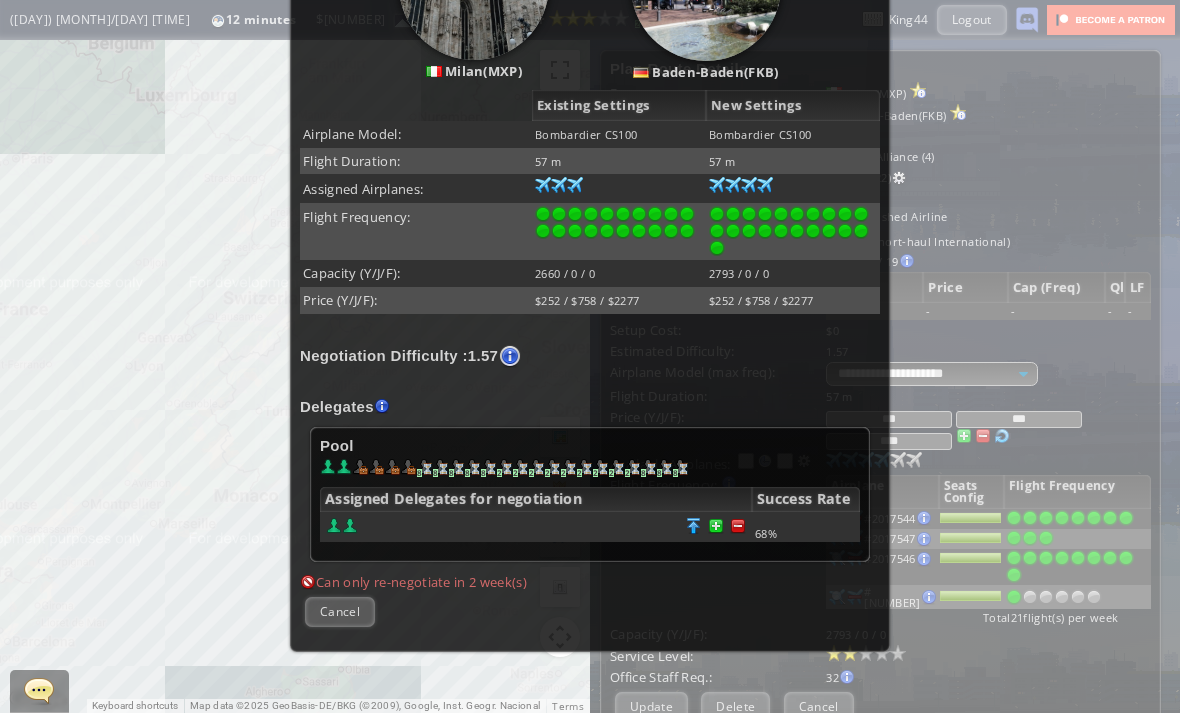 click on "Confirm
Negotiate
Cancel" at bounding box center (590, 611) 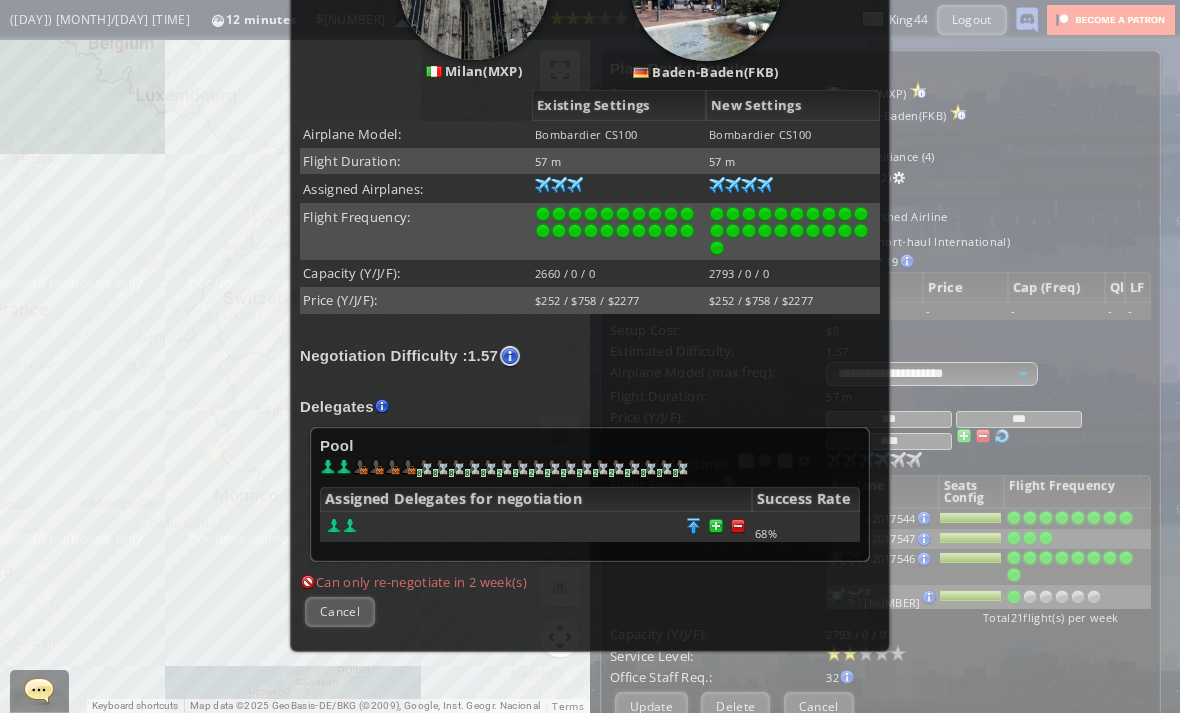 click on "Cancel" at bounding box center (340, 611) 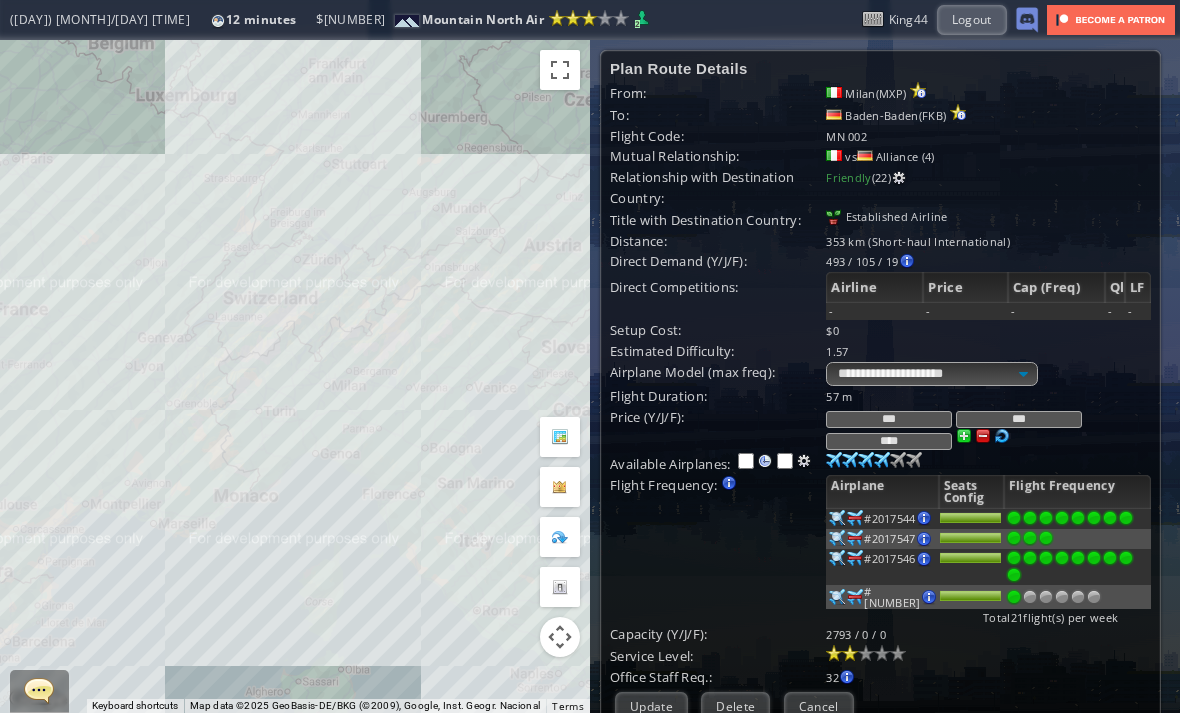 click on "Cancel" at bounding box center (819, 706) 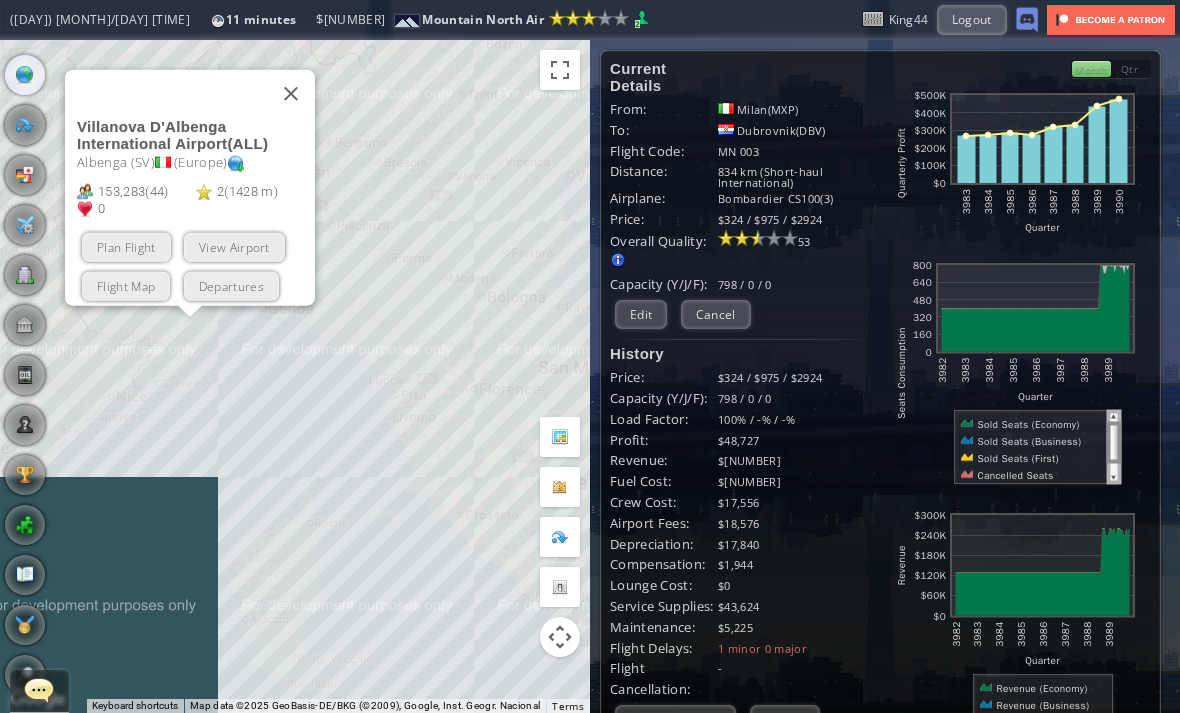 click on "Plan Flight" at bounding box center [126, 246] 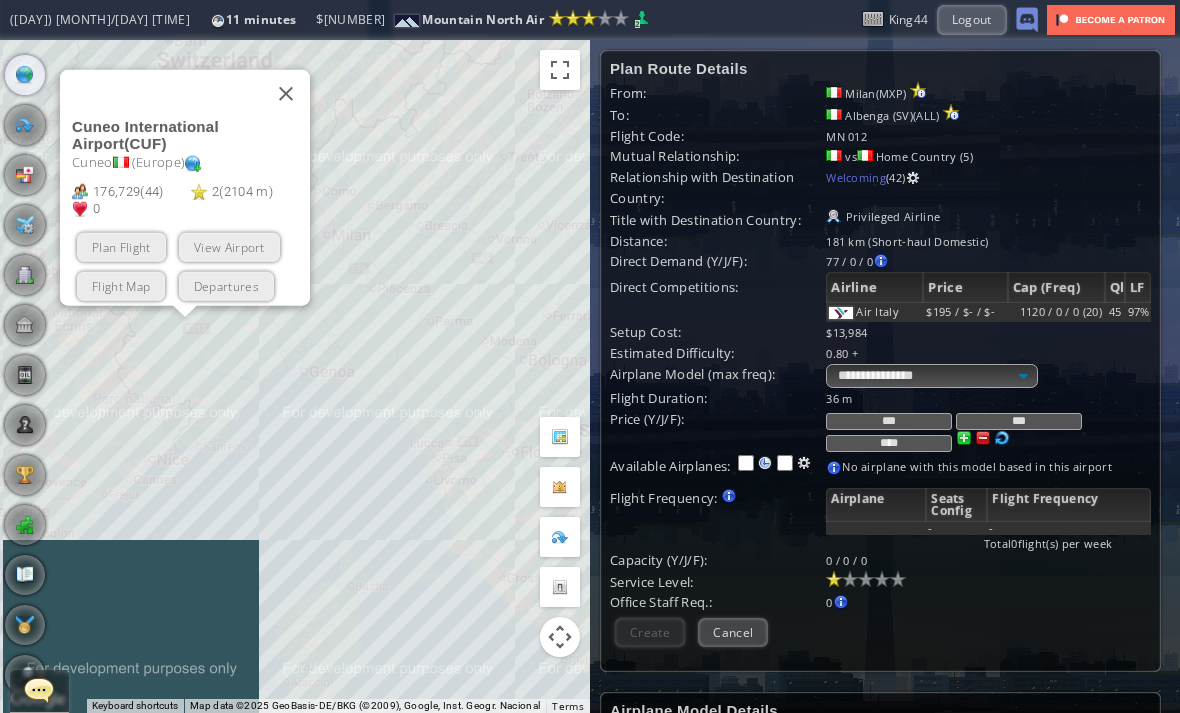 click on "Plan Flight" at bounding box center [121, 246] 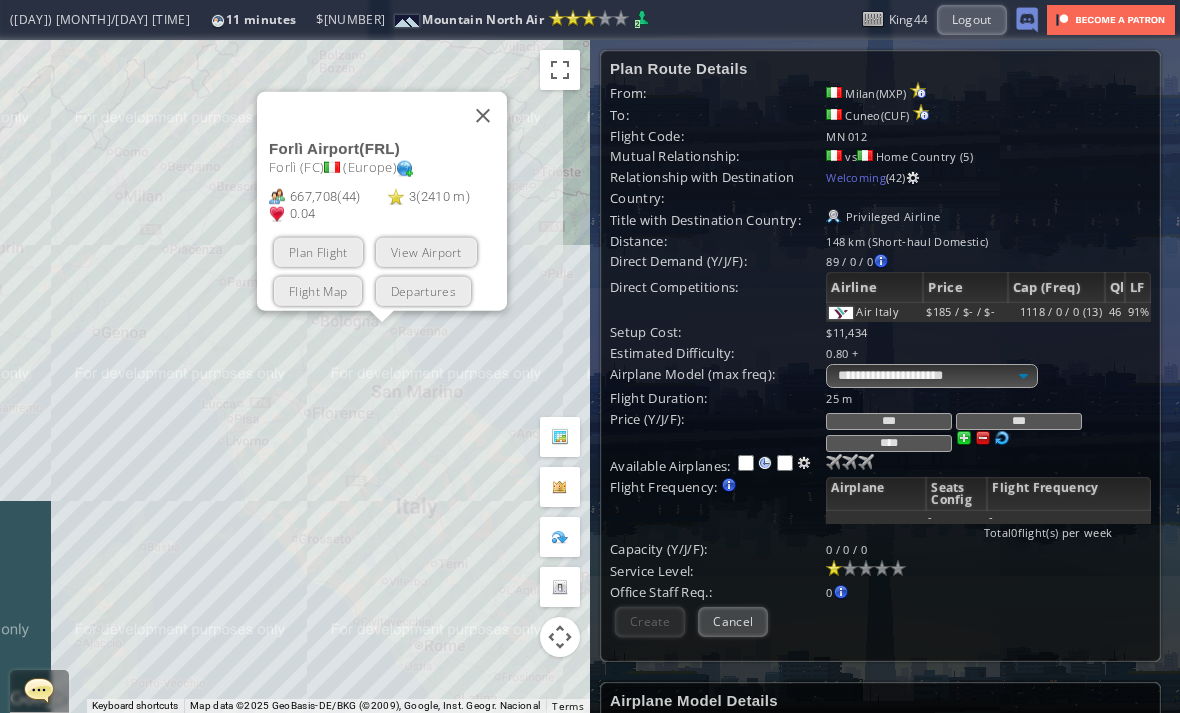 click on "Plan Flight" at bounding box center (318, 251) 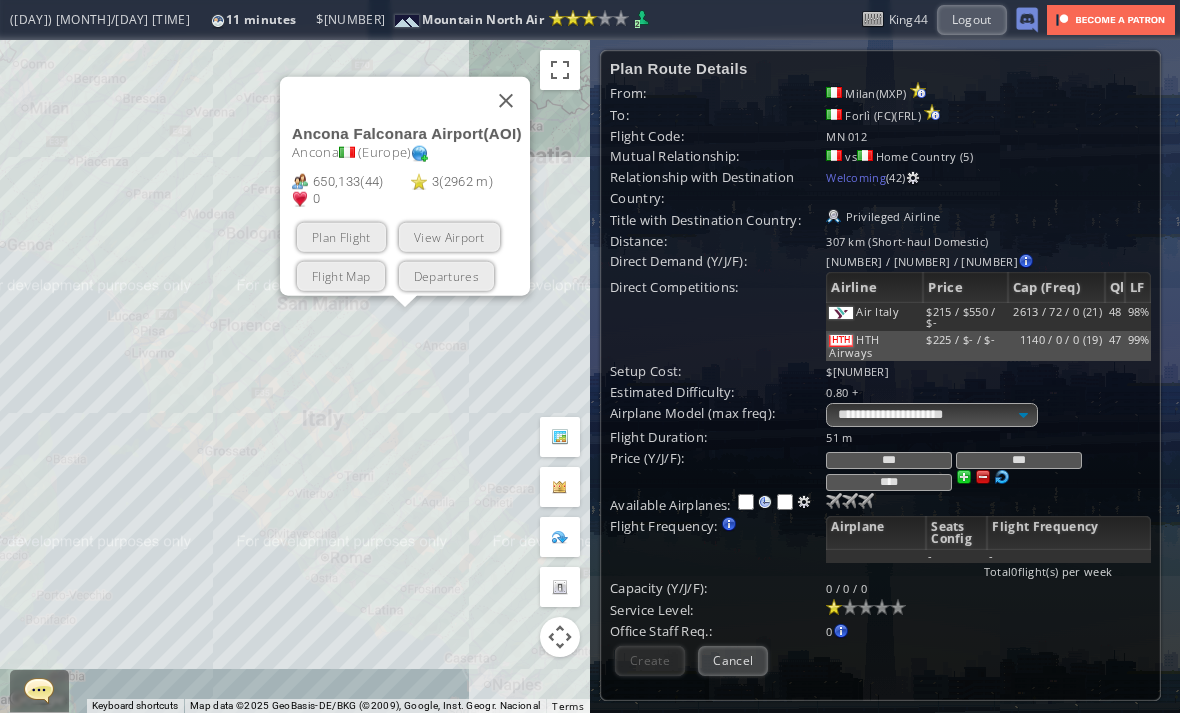click on "Plan Flight" at bounding box center (341, 236) 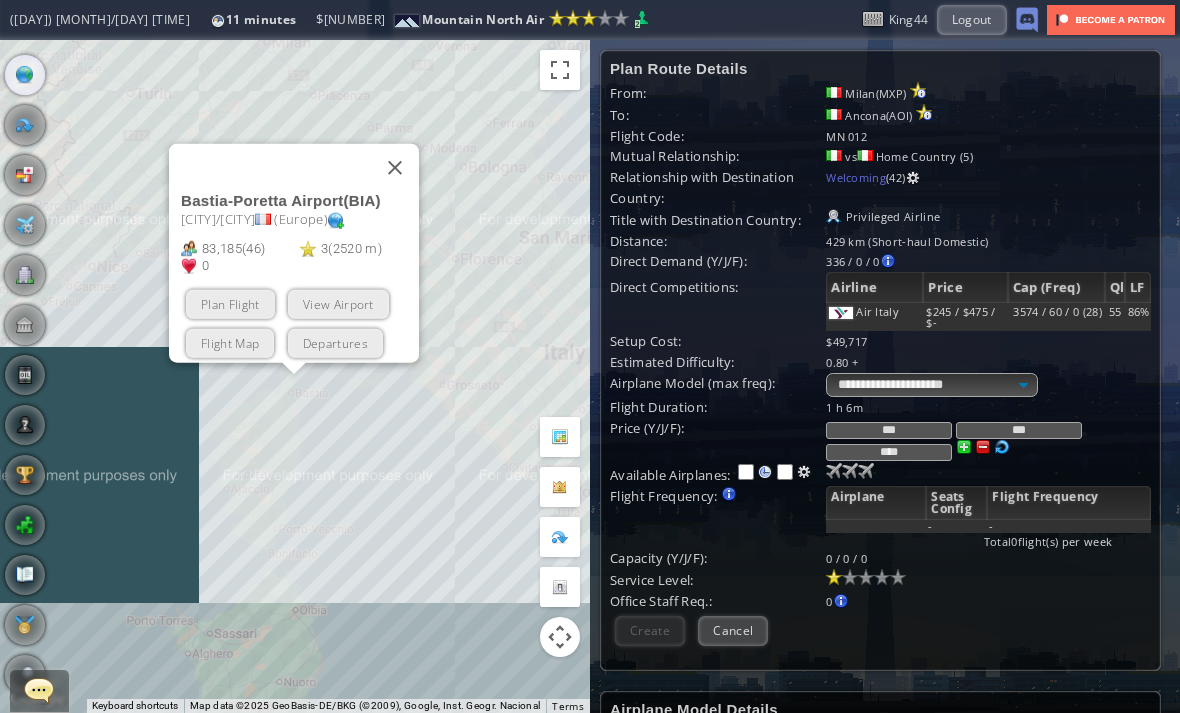 click on "Plan Flight" at bounding box center [230, 303] 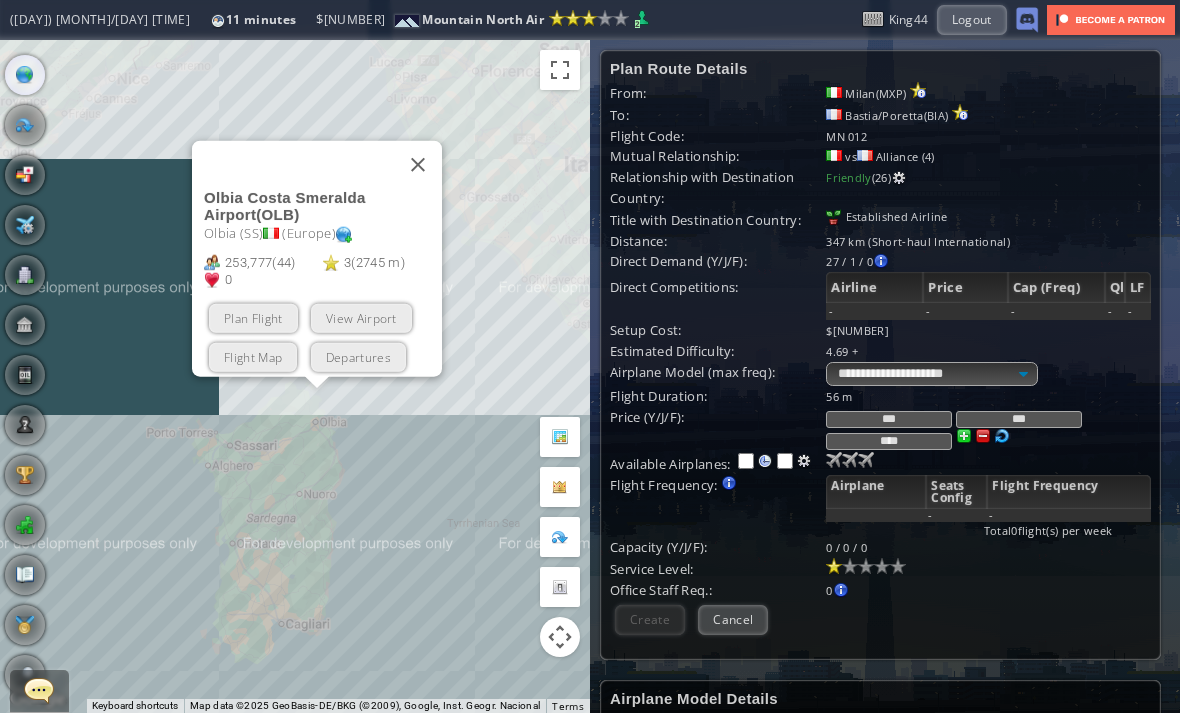 click on "Plan Flight" at bounding box center [253, 317] 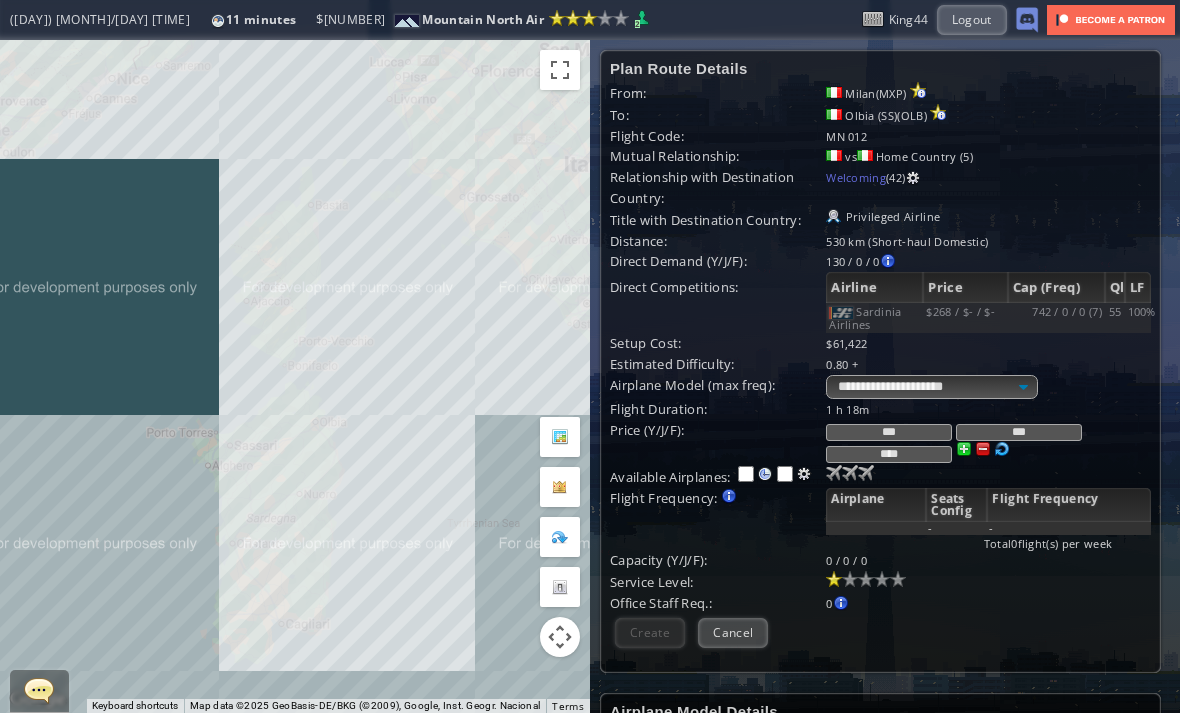 click at bounding box center [834, 473] 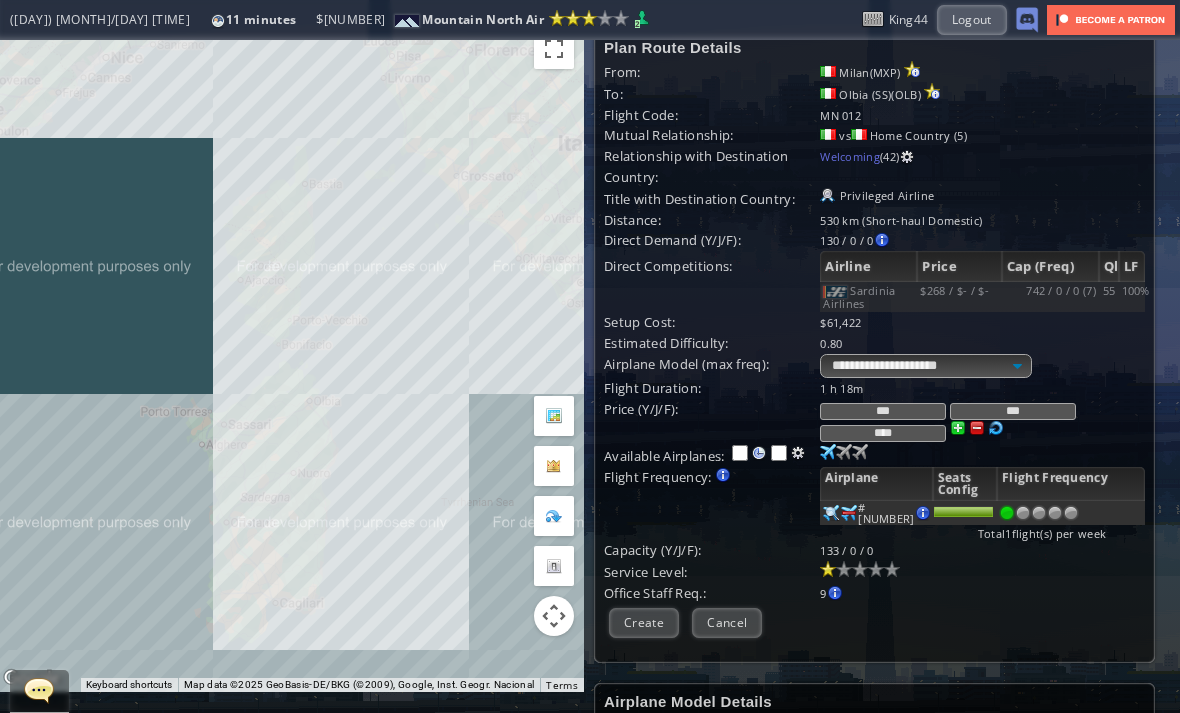 scroll, scrollTop: 21, scrollLeft: 8, axis: both 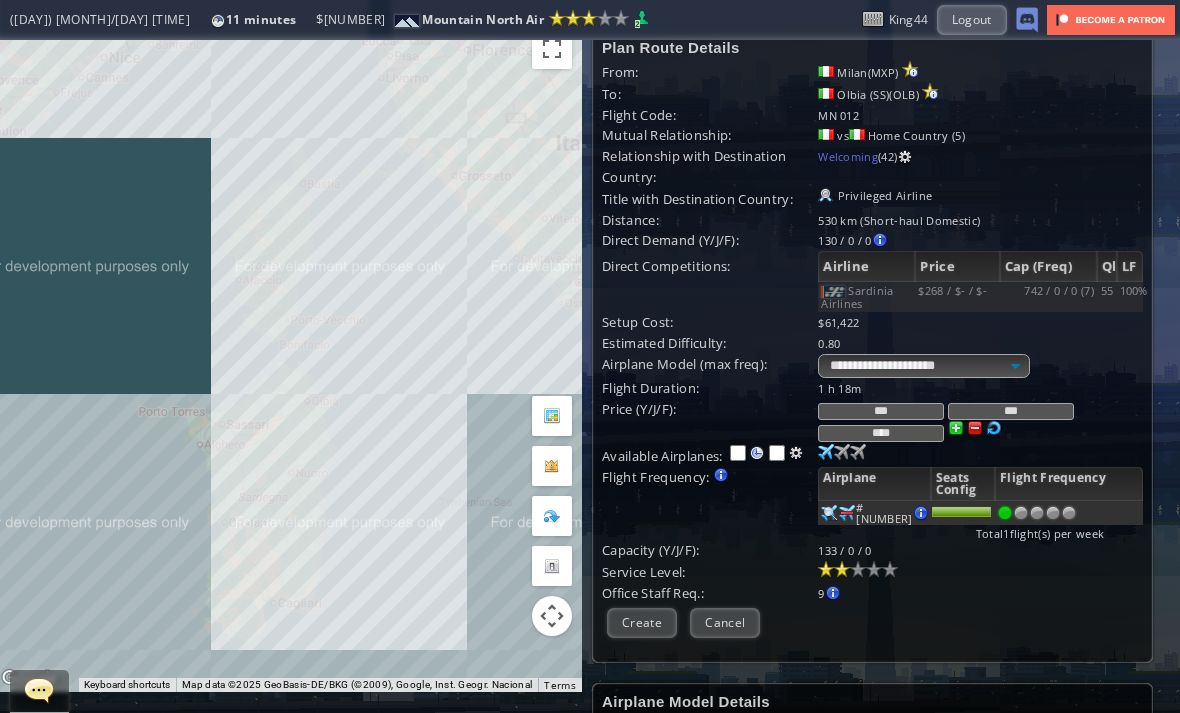click at bounding box center [842, 569] 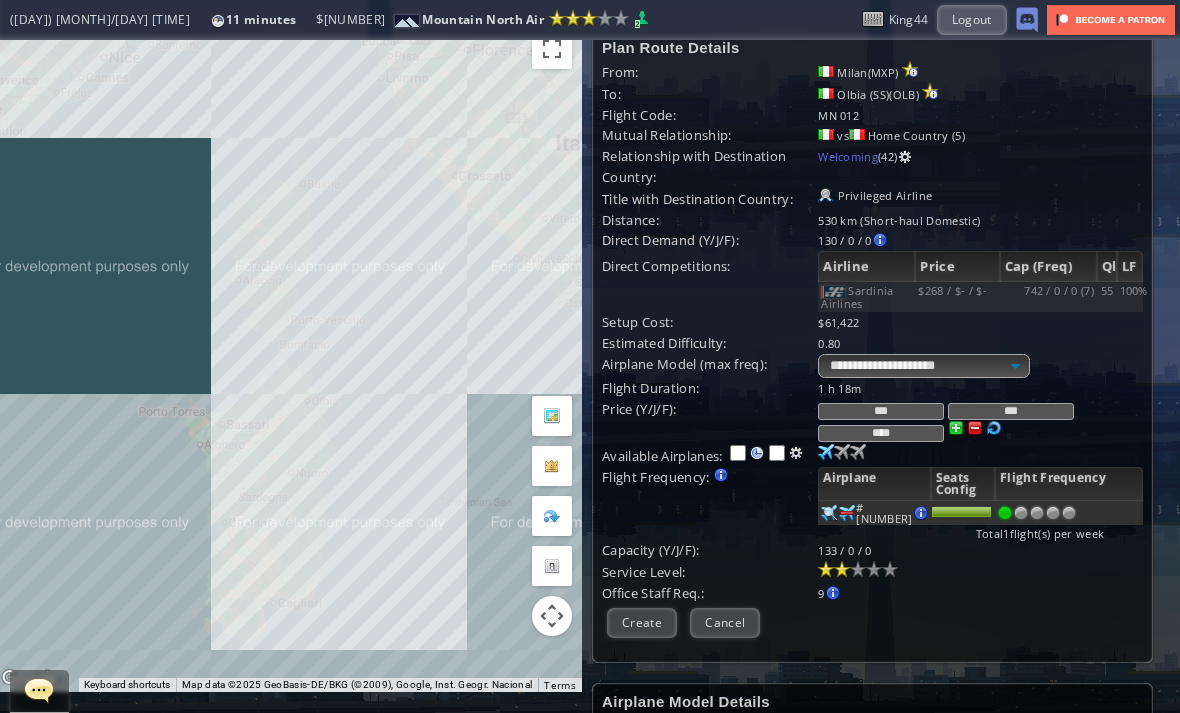 click at bounding box center (975, 428) 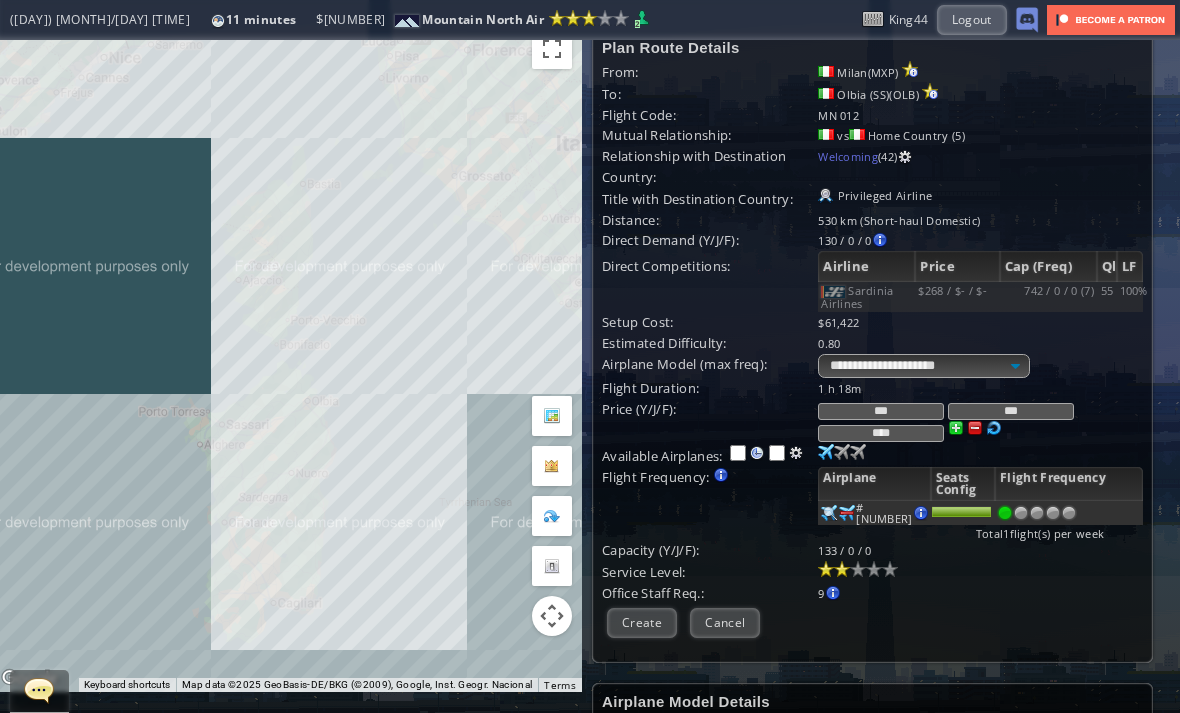 click at bounding box center [975, 428] 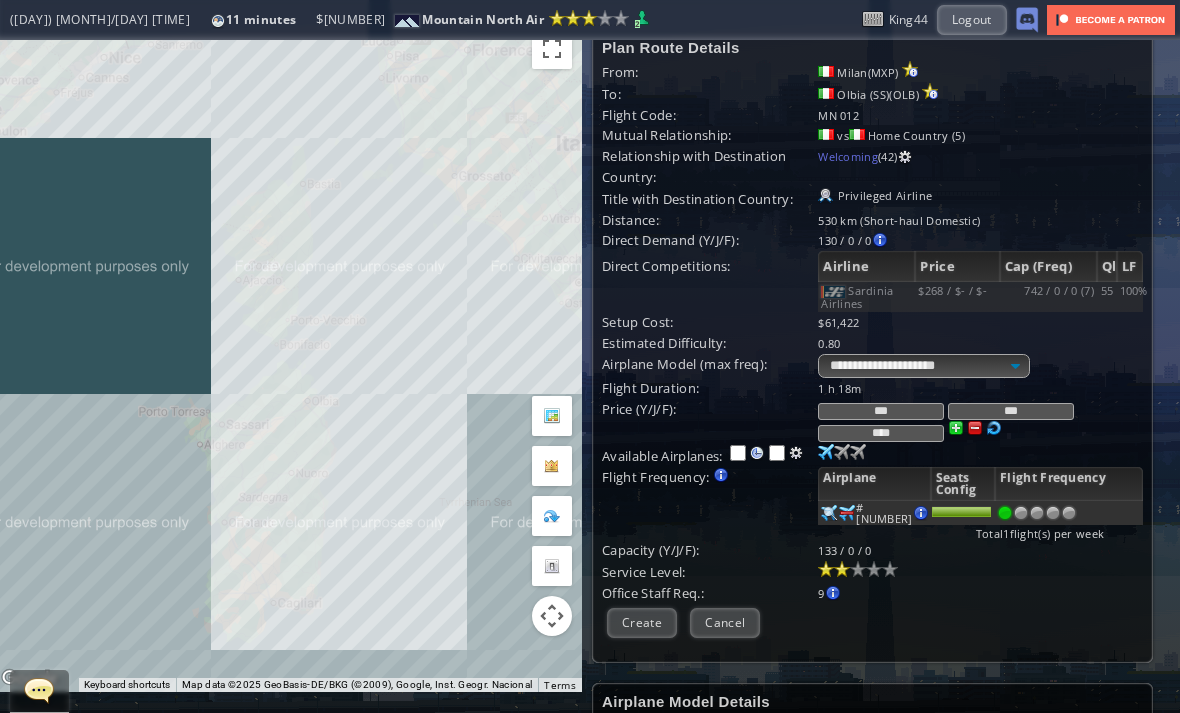 click on "Create" at bounding box center [642, 622] 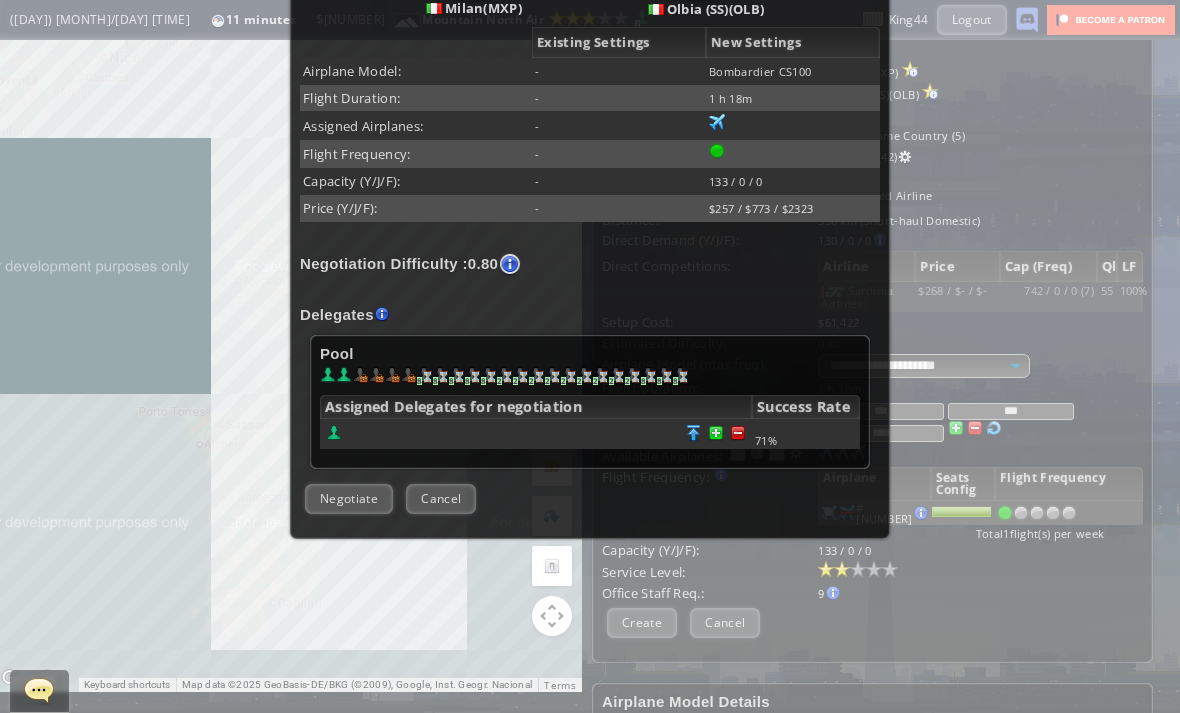 scroll, scrollTop: 365, scrollLeft: 0, axis: vertical 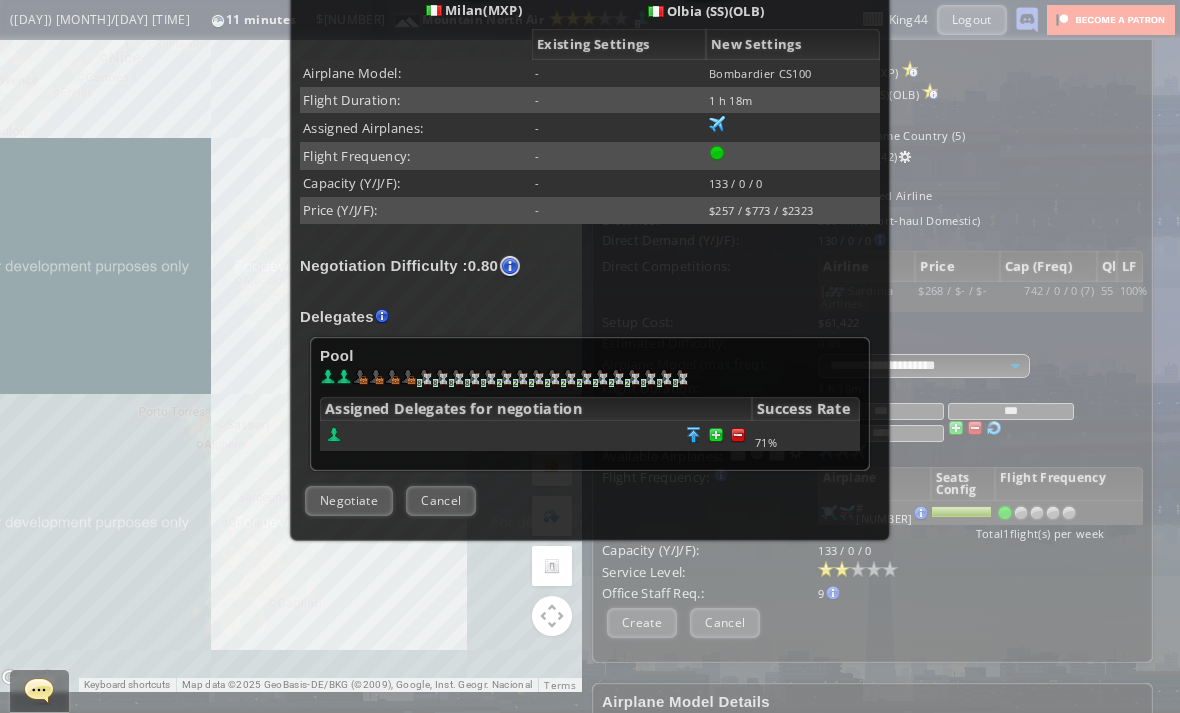 click at bounding box center [738, 435] 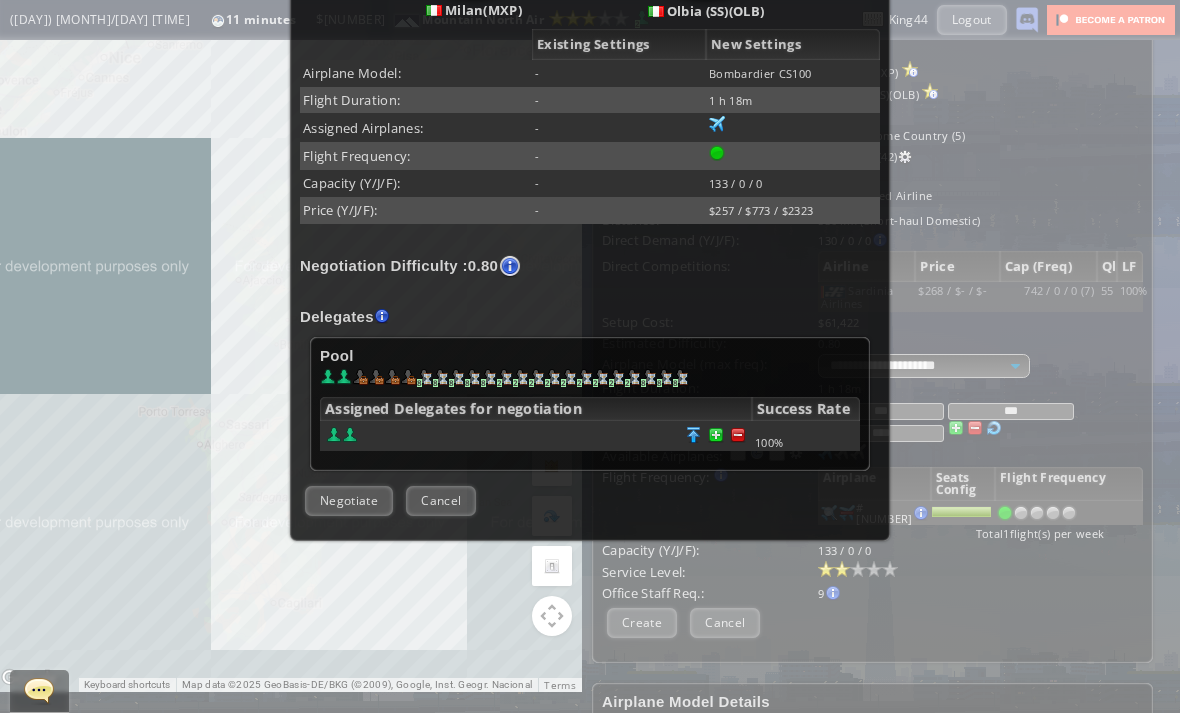 click on "Negotiate" at bounding box center (349, 500) 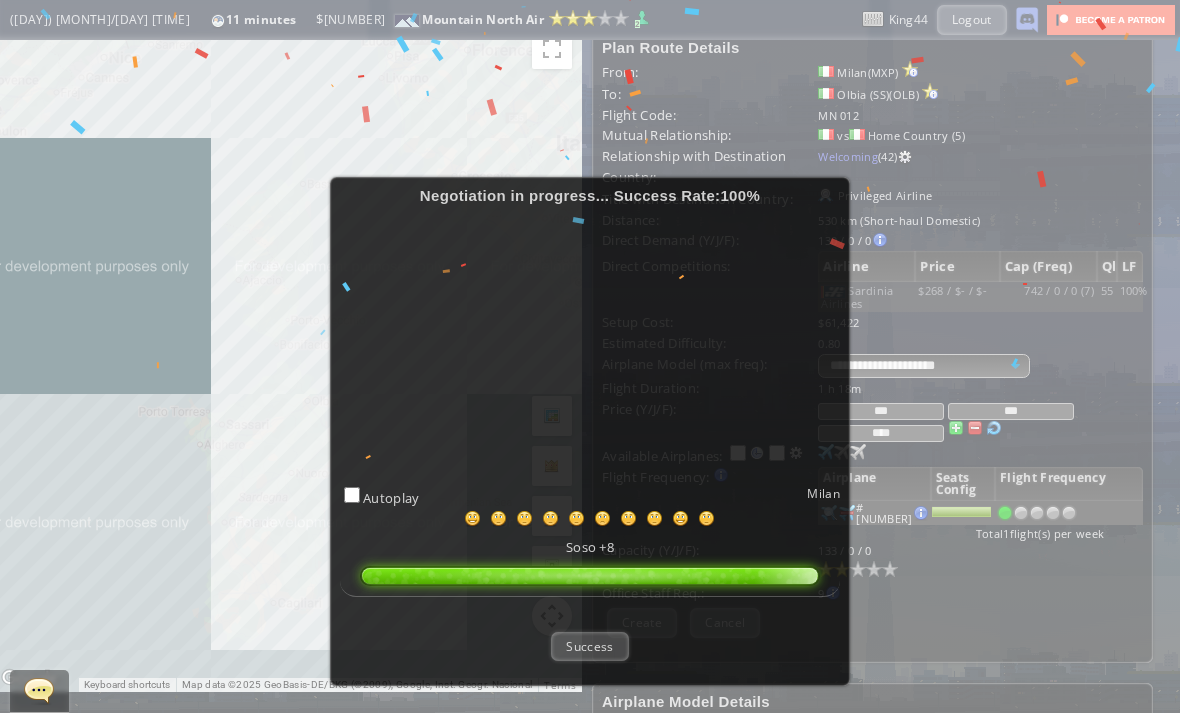 click on "Success" at bounding box center [589, 646] 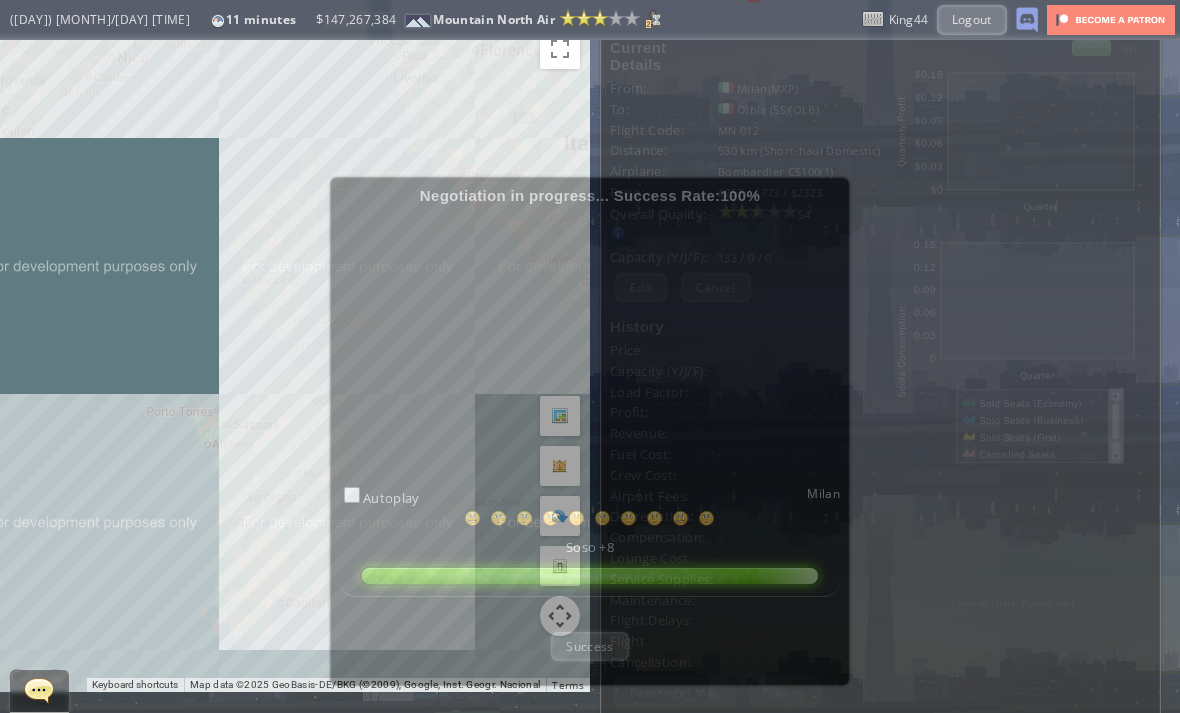 scroll, scrollTop: 21, scrollLeft: 0, axis: vertical 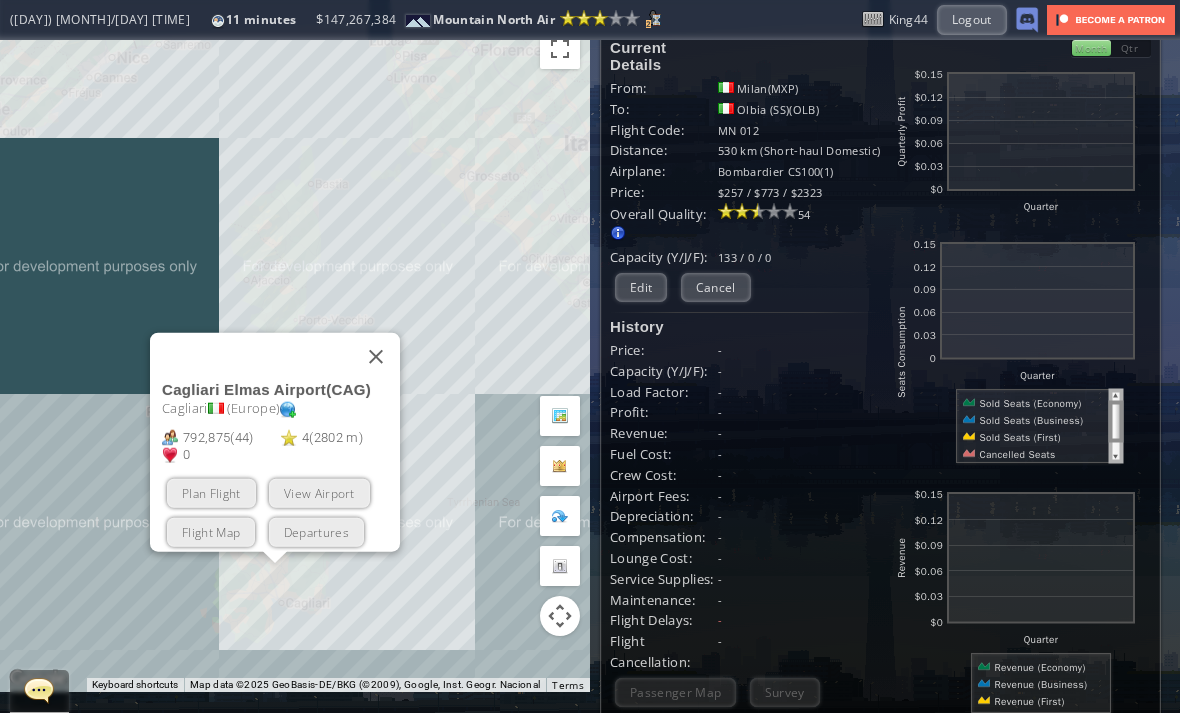 click on "Plan Flight" at bounding box center (211, 492) 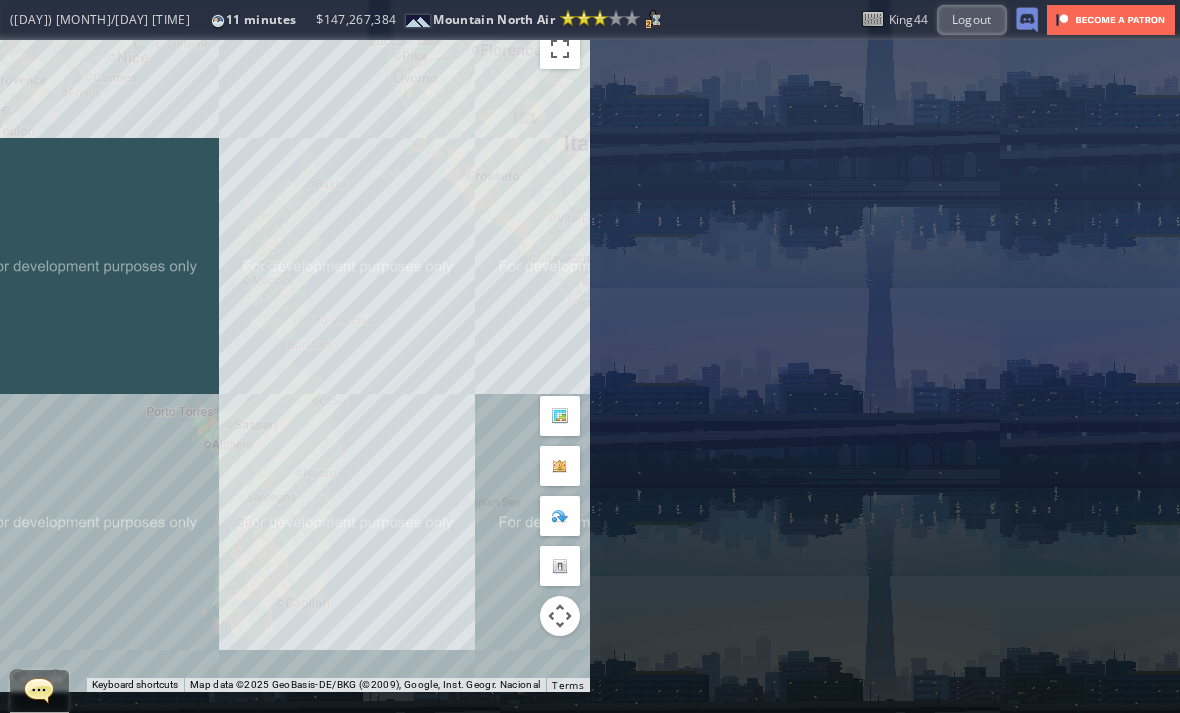 scroll, scrollTop: 0, scrollLeft: 0, axis: both 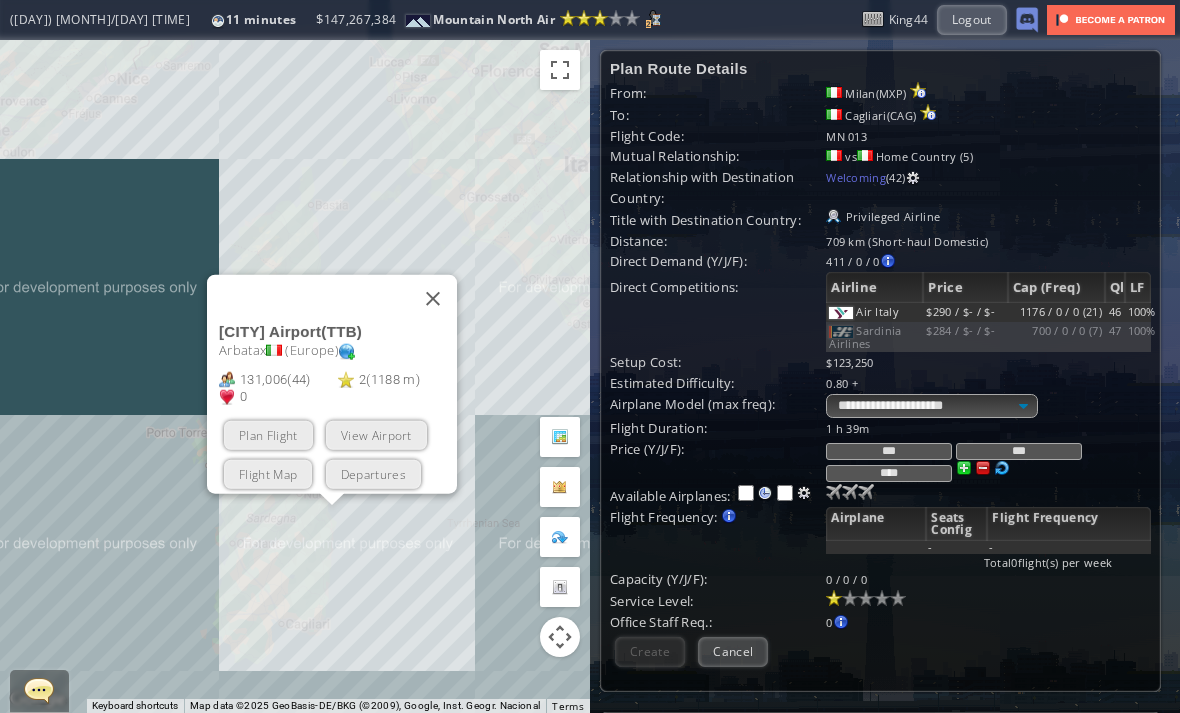 click on "Plan Flight" at bounding box center (268, 434) 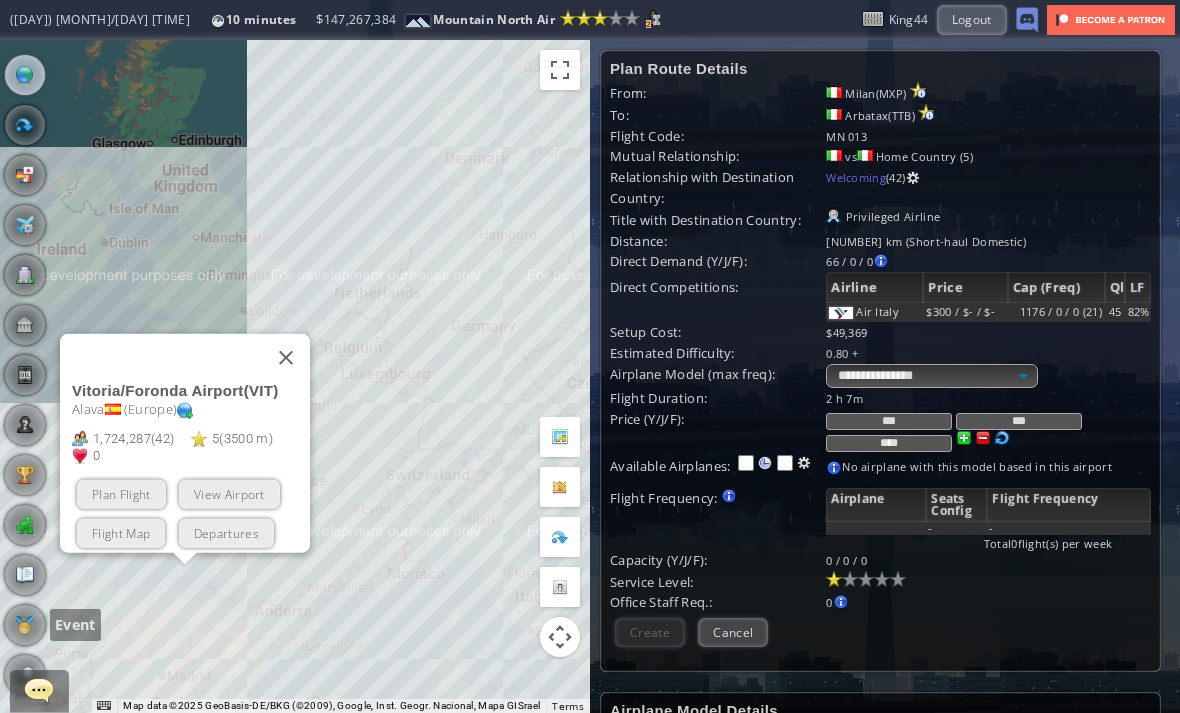 click at bounding box center [25, 625] 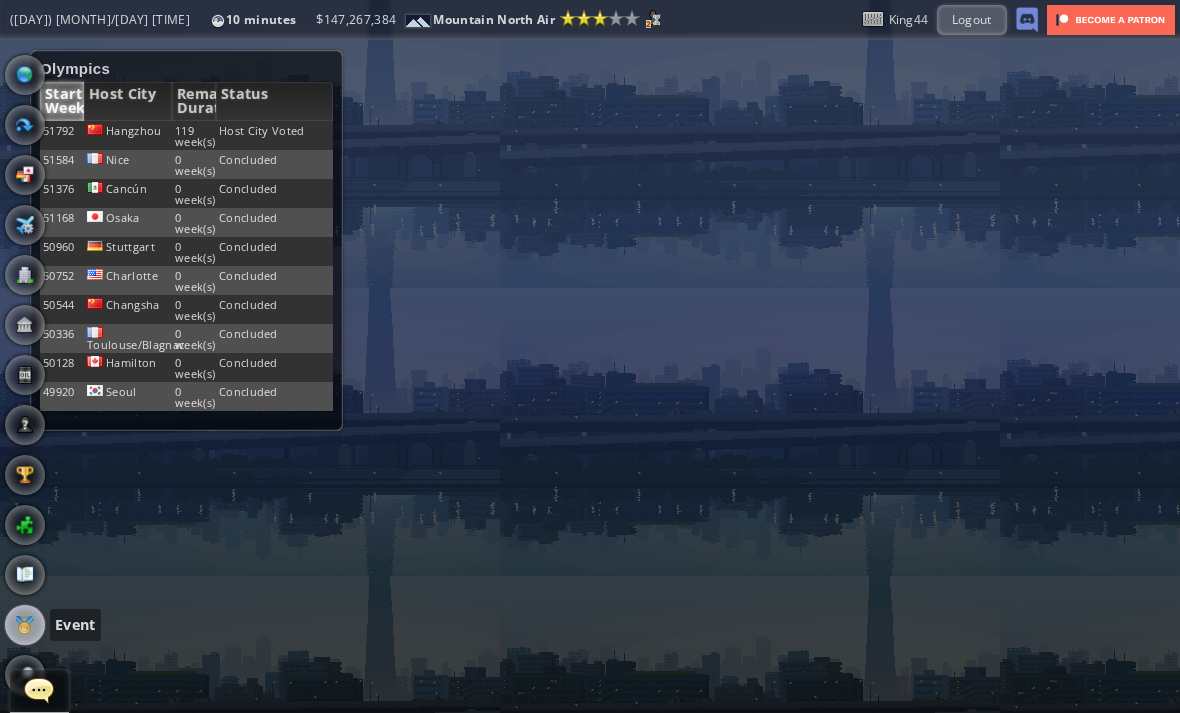 click on "Hangzhou" at bounding box center [128, 135] 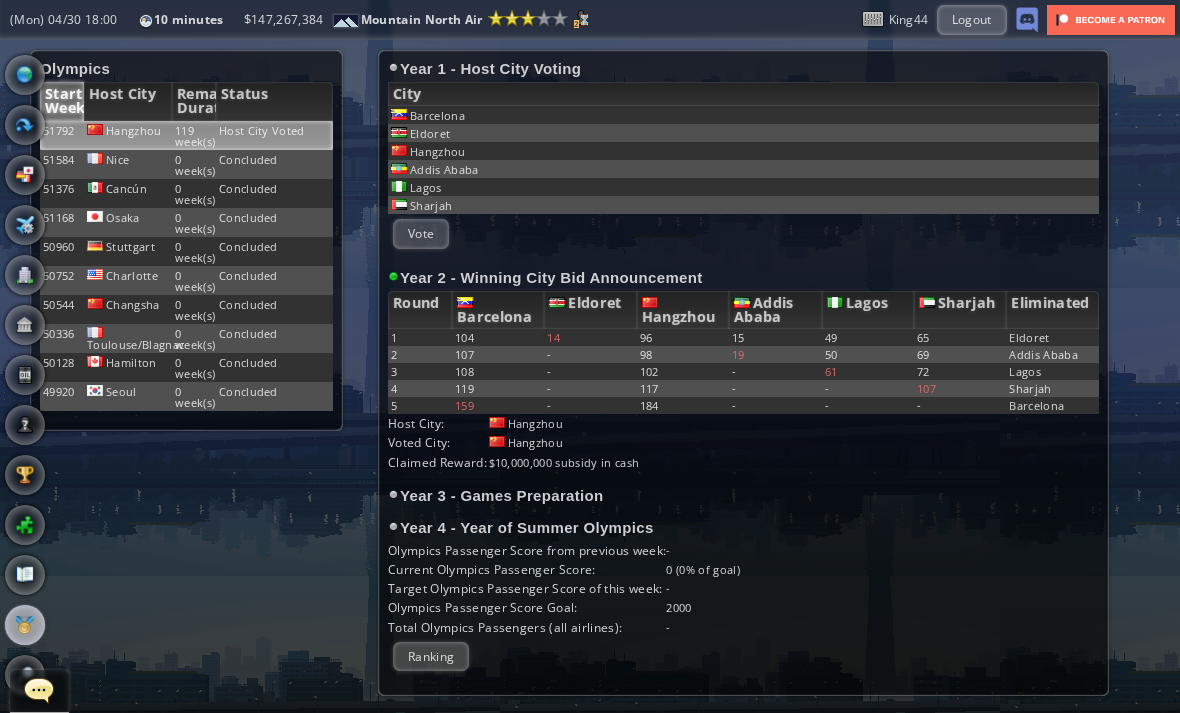 click at bounding box center [7, 356] 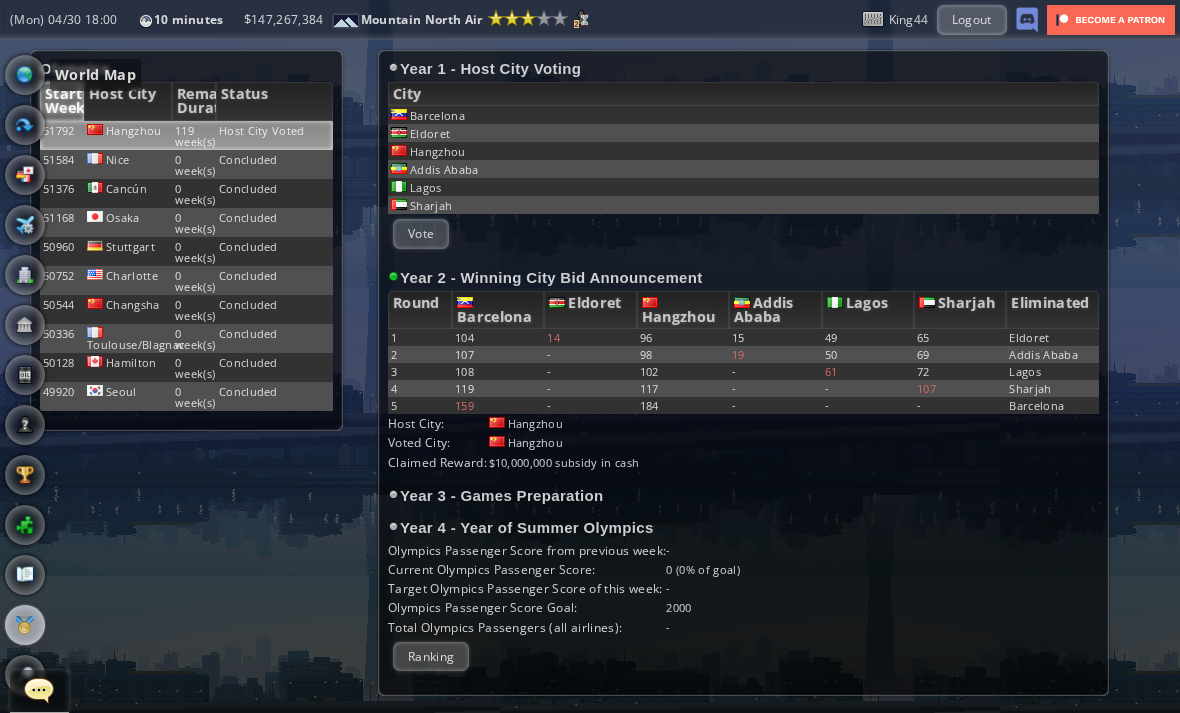 click at bounding box center (25, 75) 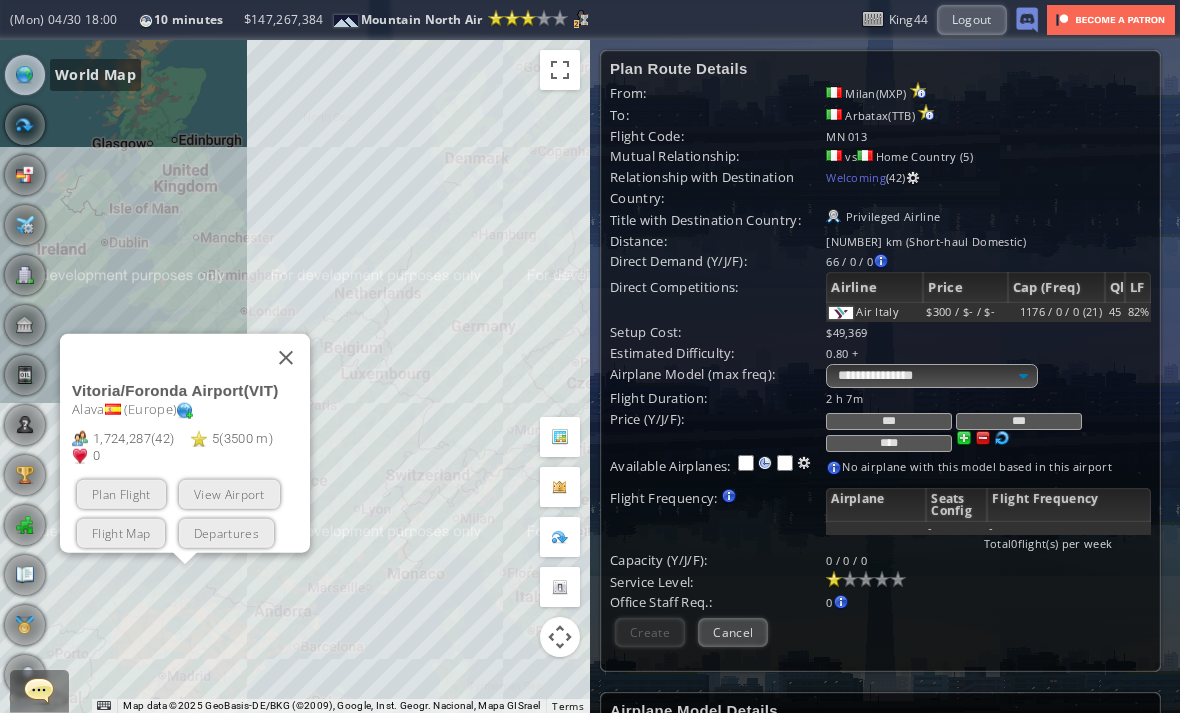 click at bounding box center (286, 357) 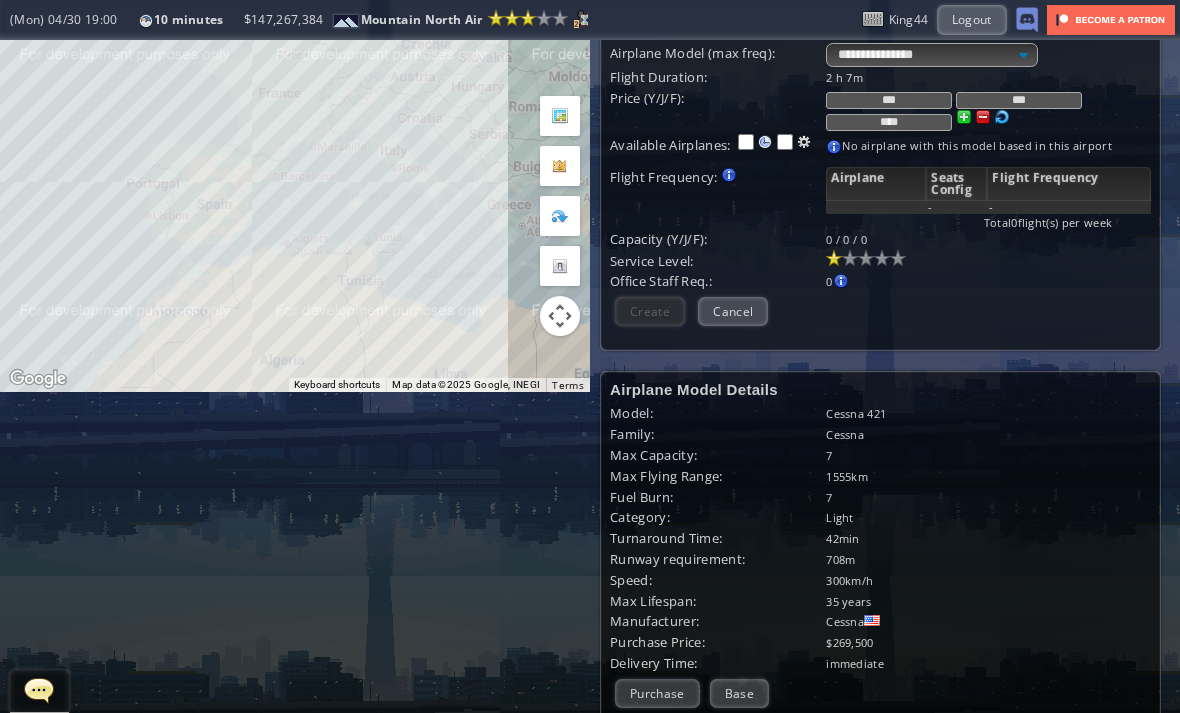 scroll, scrollTop: 317, scrollLeft: 0, axis: vertical 